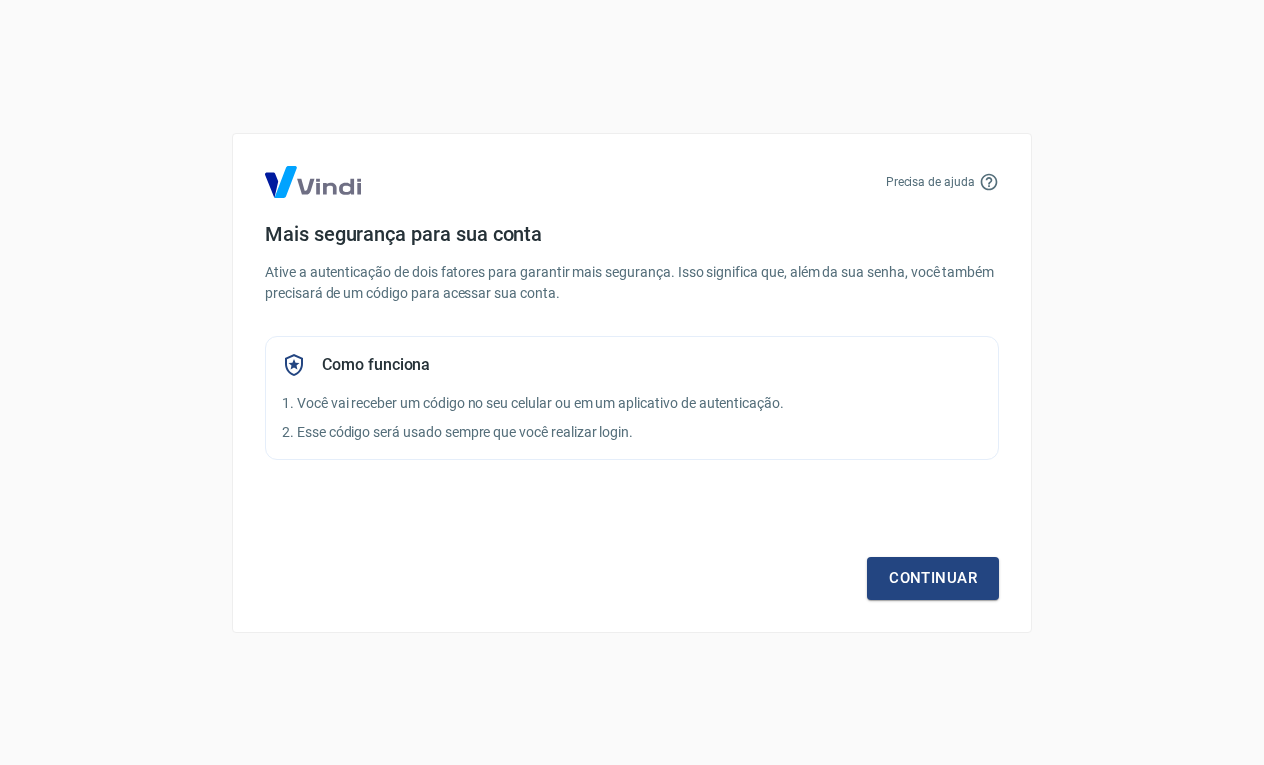 scroll, scrollTop: 0, scrollLeft: 0, axis: both 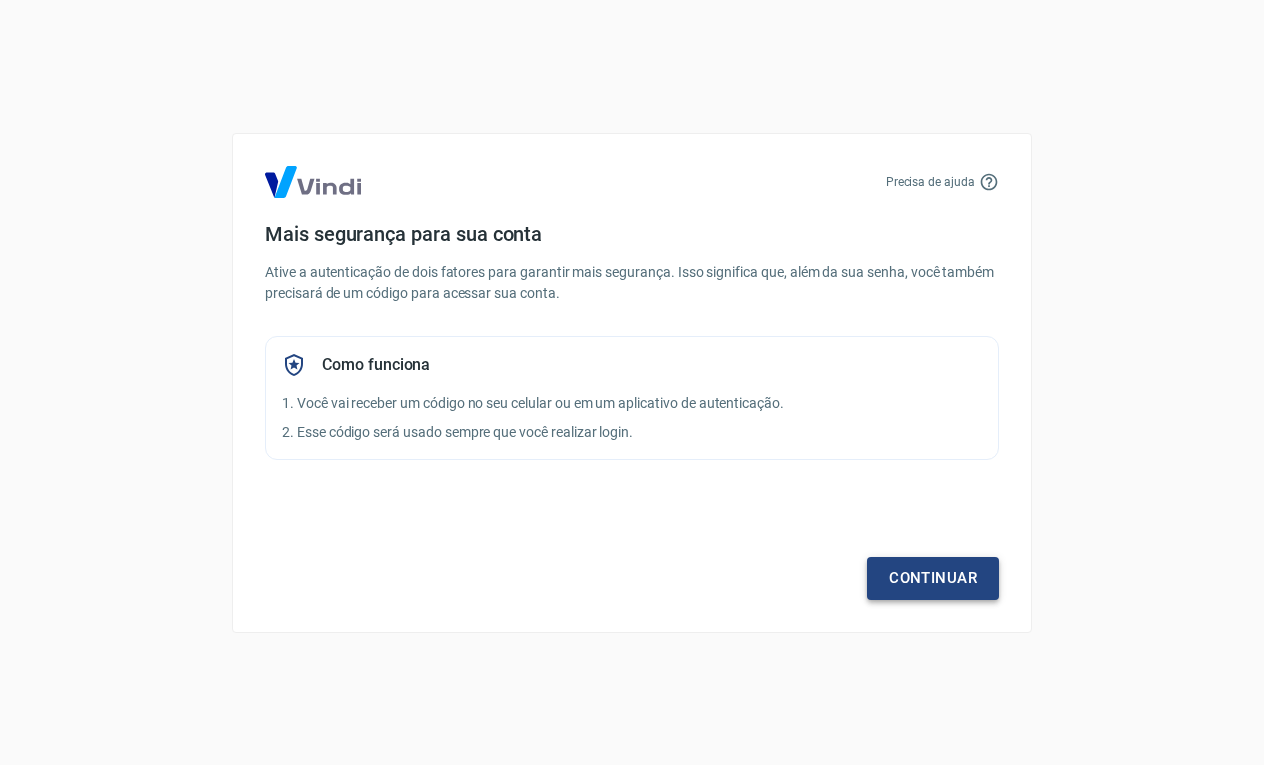 click on "Continuar" at bounding box center (933, 578) 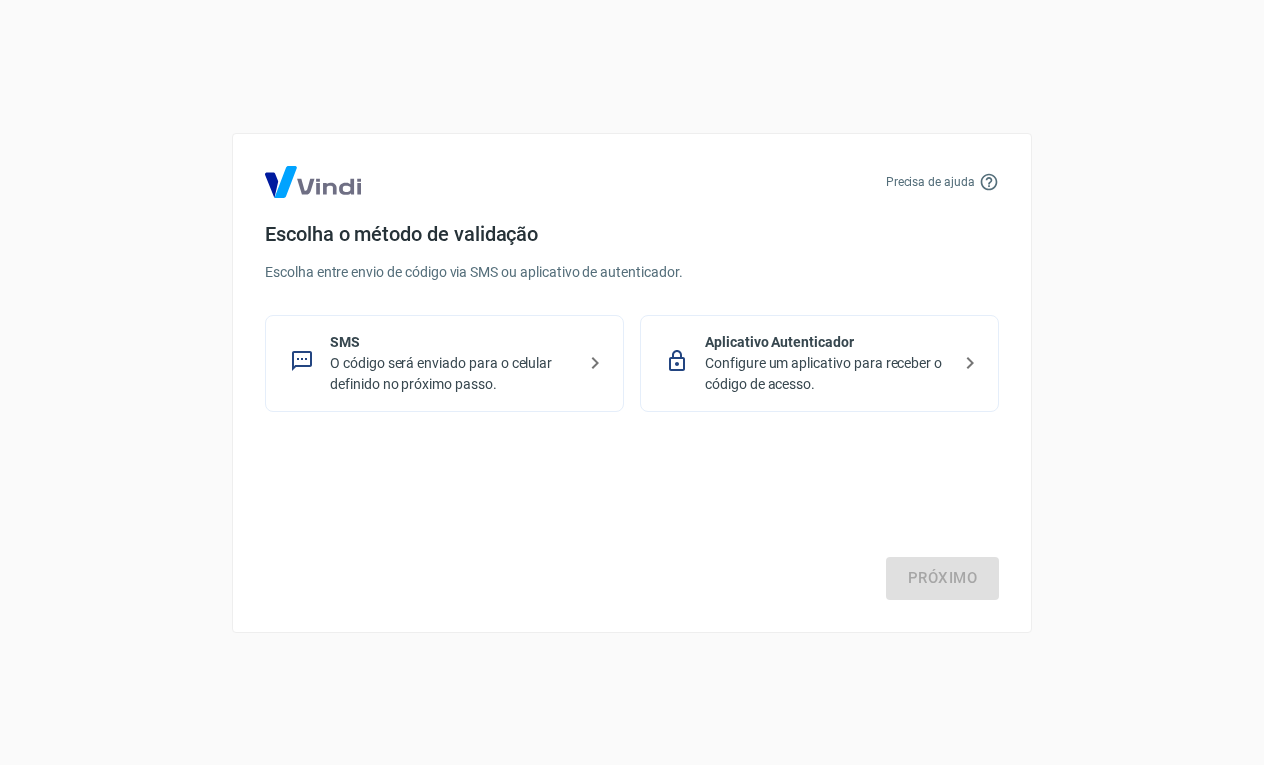click on "Configure um aplicativo para receber o código de acesso." at bounding box center [827, 374] 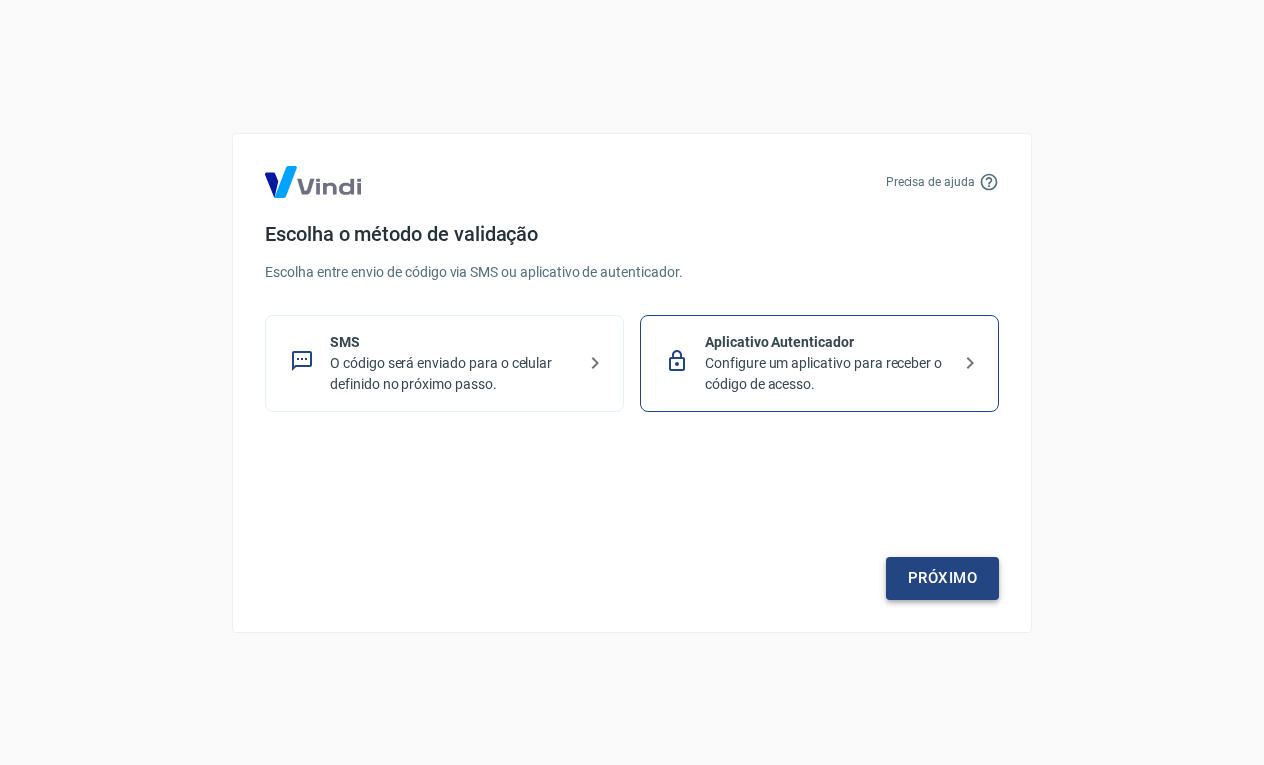 click on "Próximo" at bounding box center (942, 578) 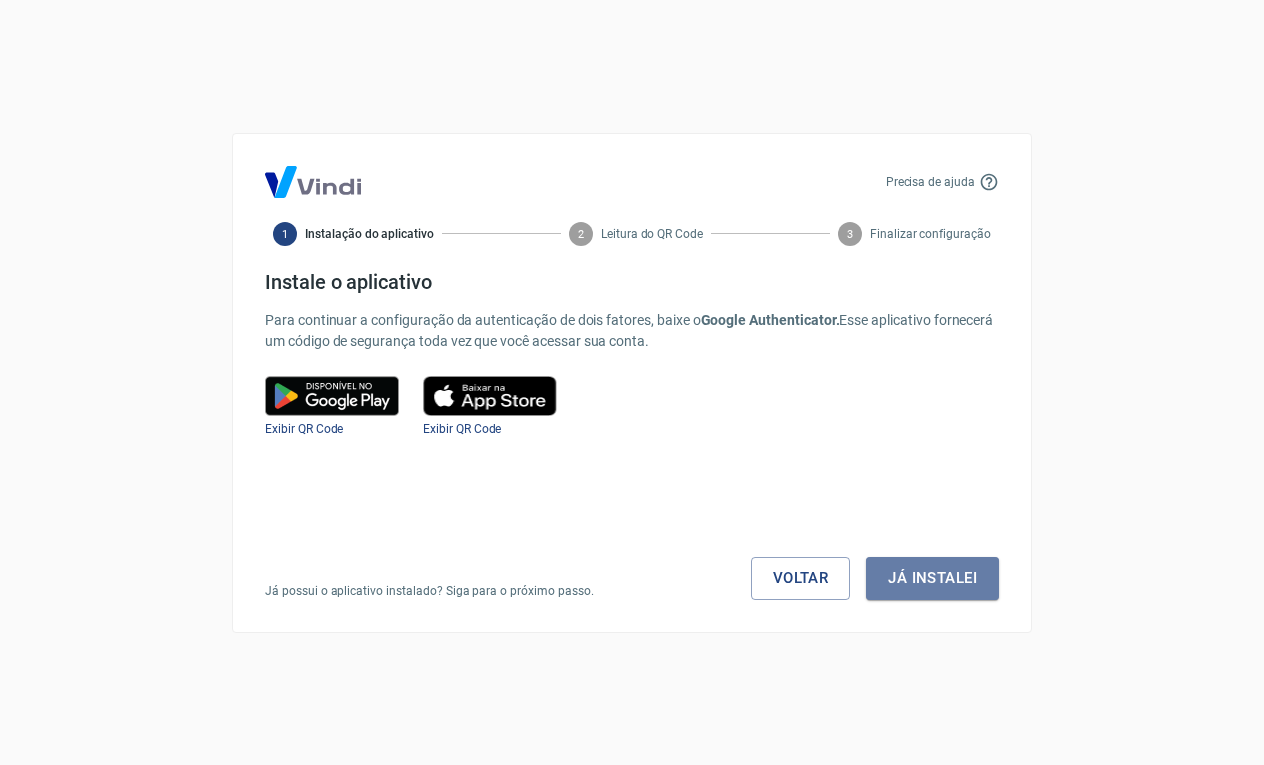click on "Já instalei" at bounding box center [932, 578] 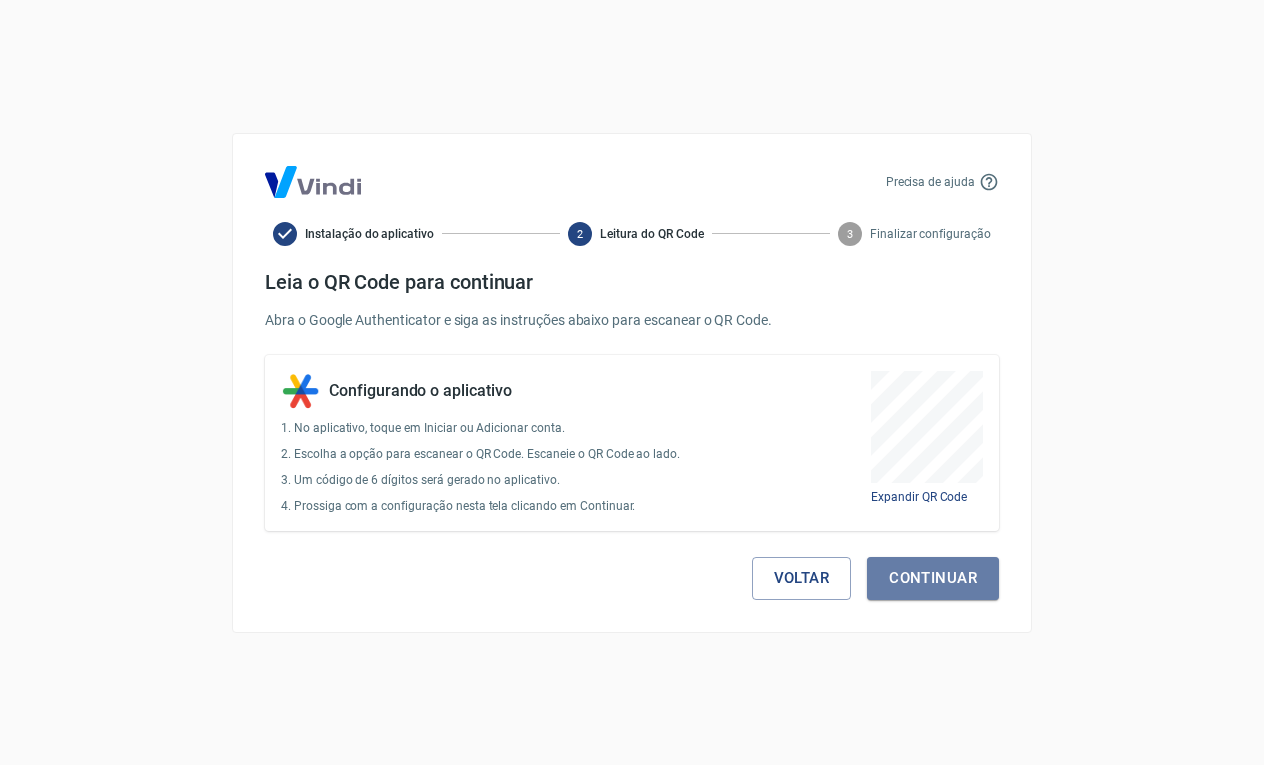 click on "Continuar" at bounding box center (933, 578) 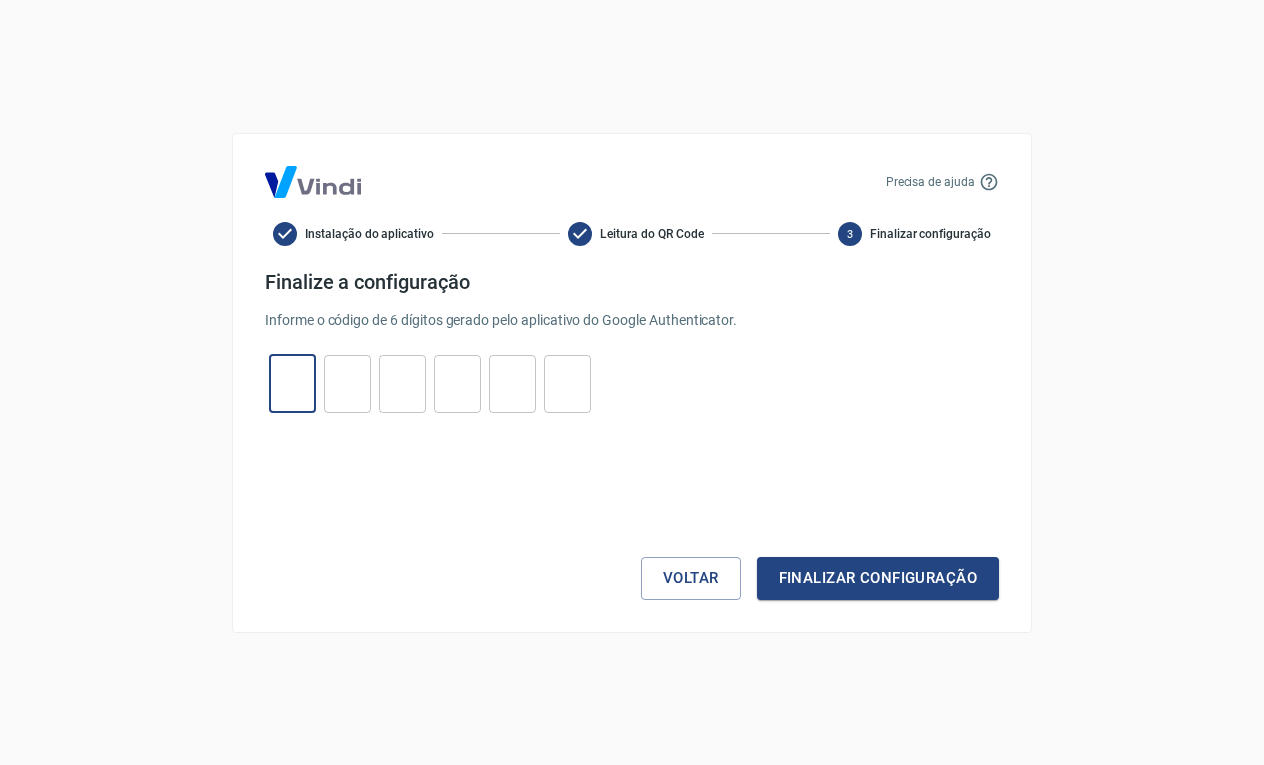 click at bounding box center (292, 383) 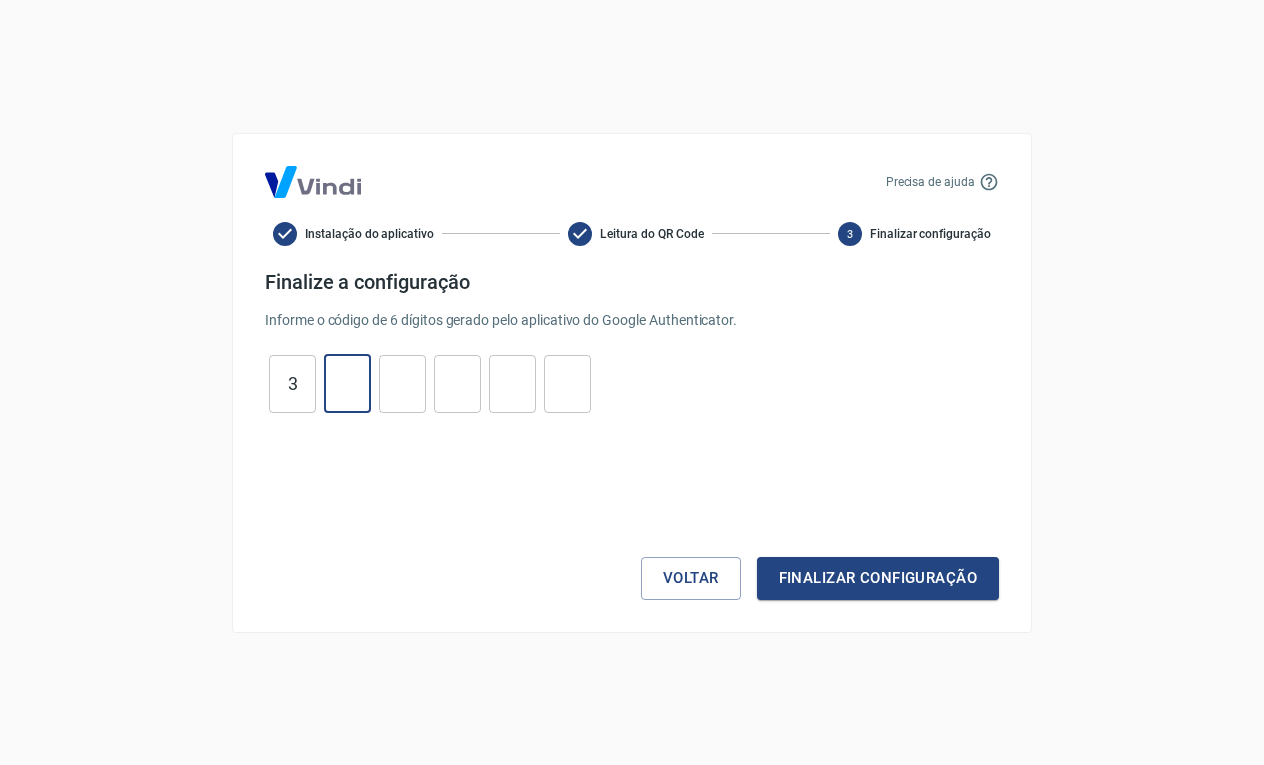 type on "3" 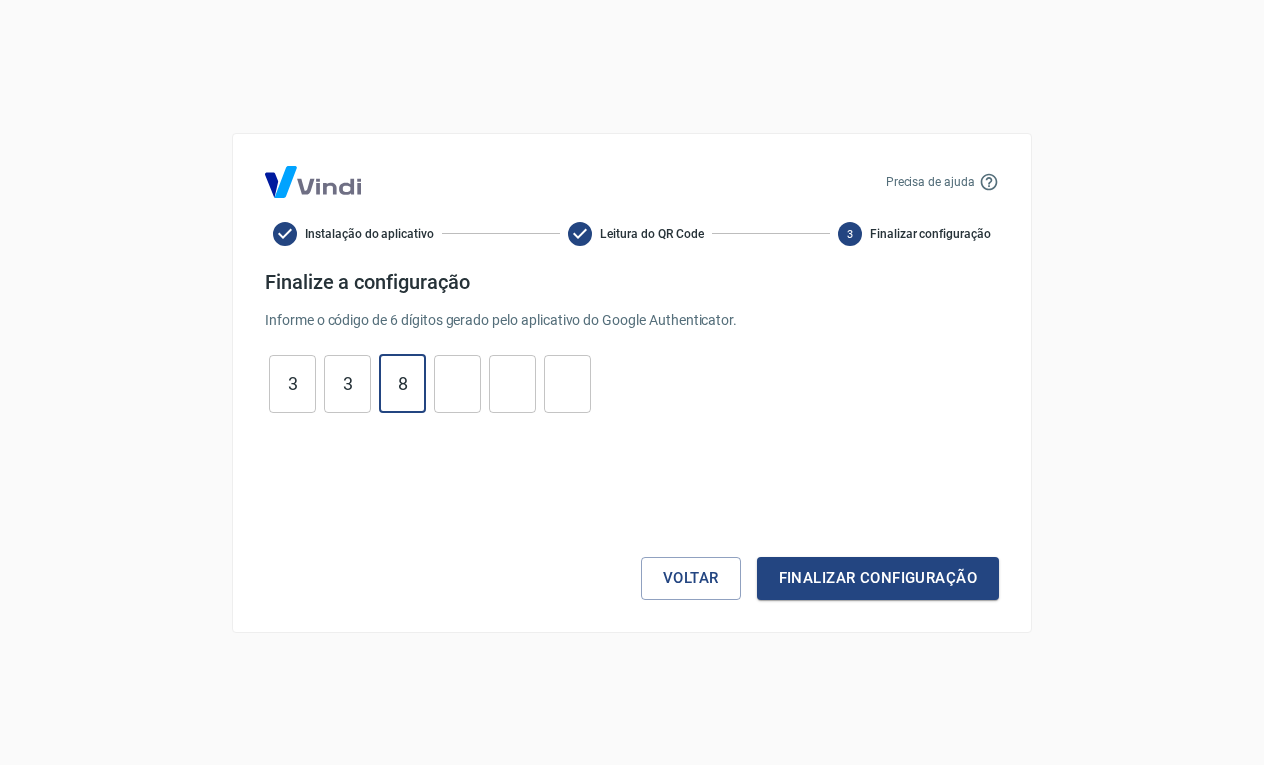 type on "8" 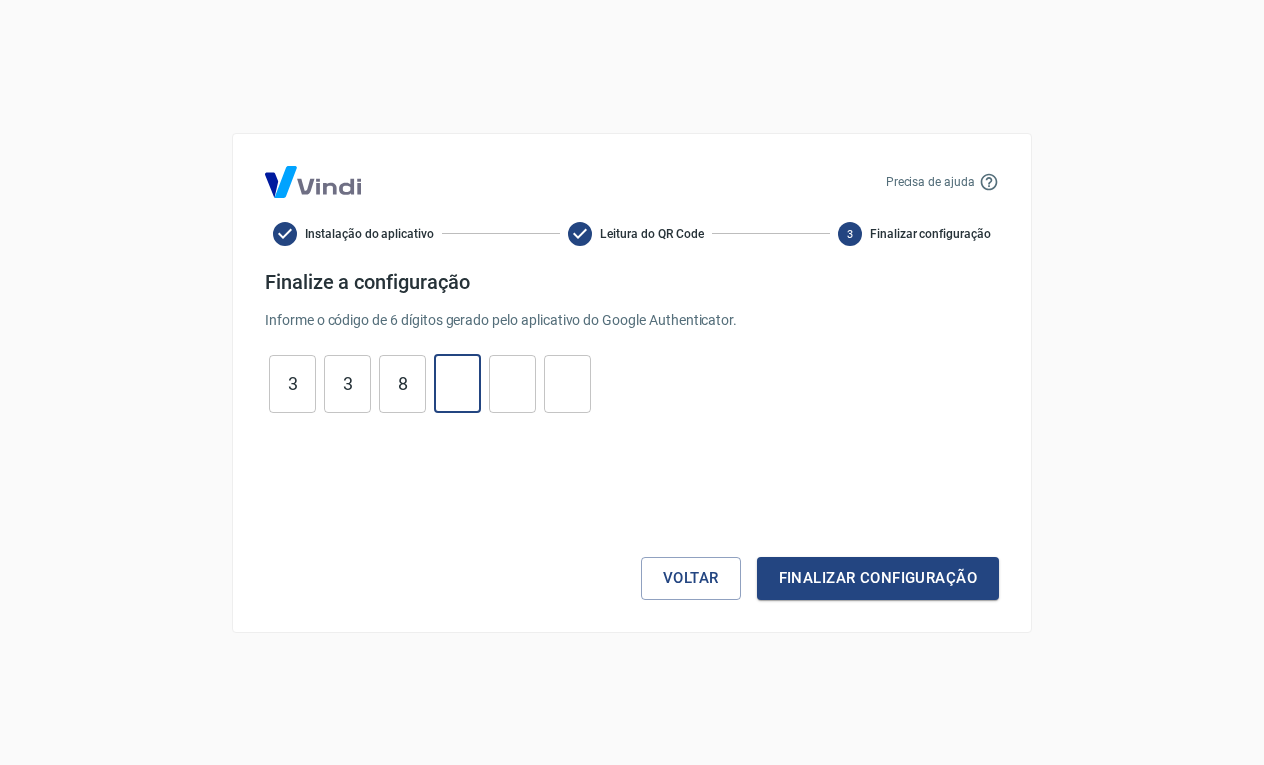 type on "9" 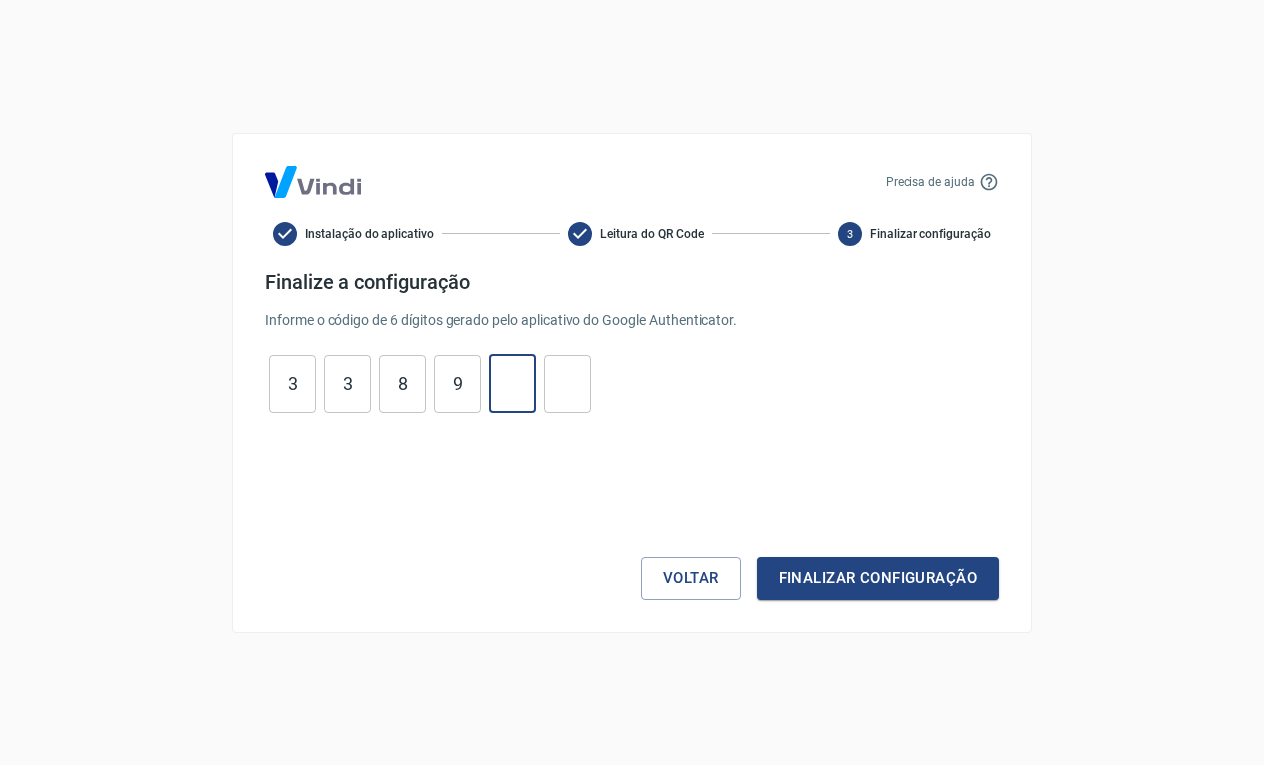 type on "0" 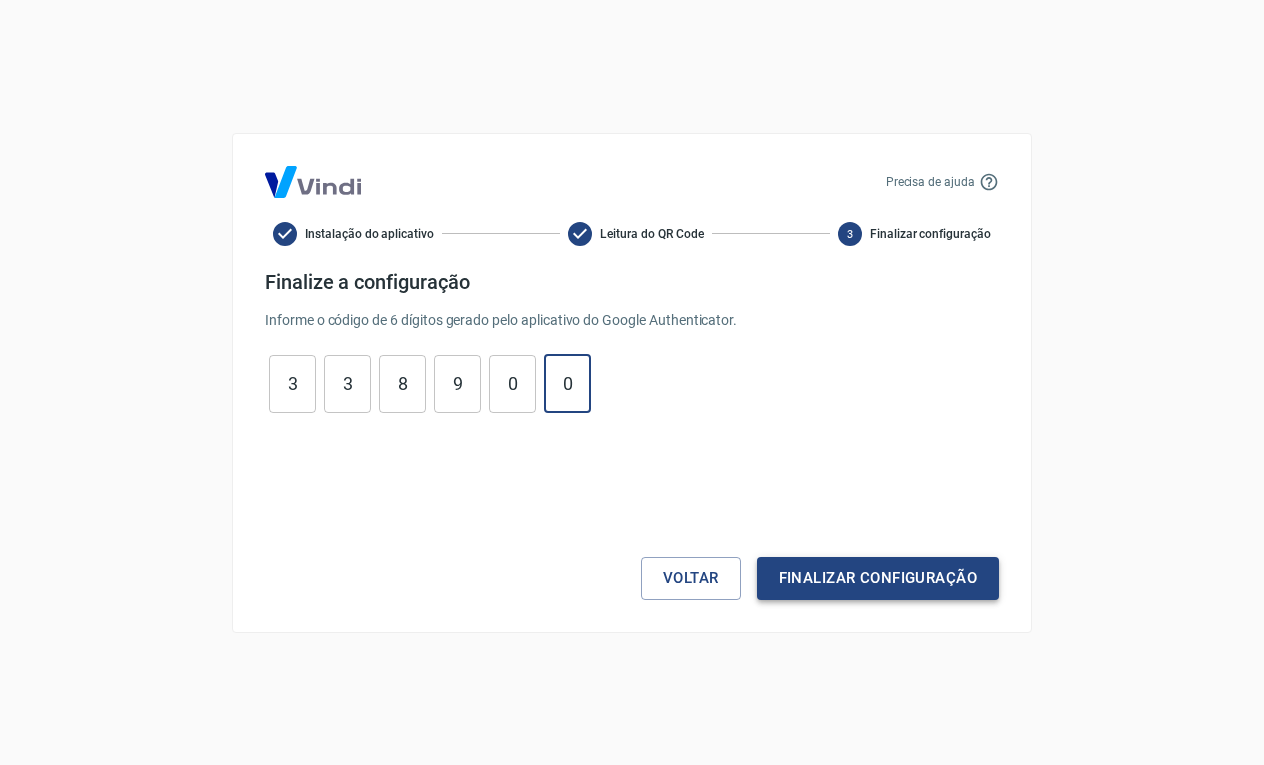 type on "0" 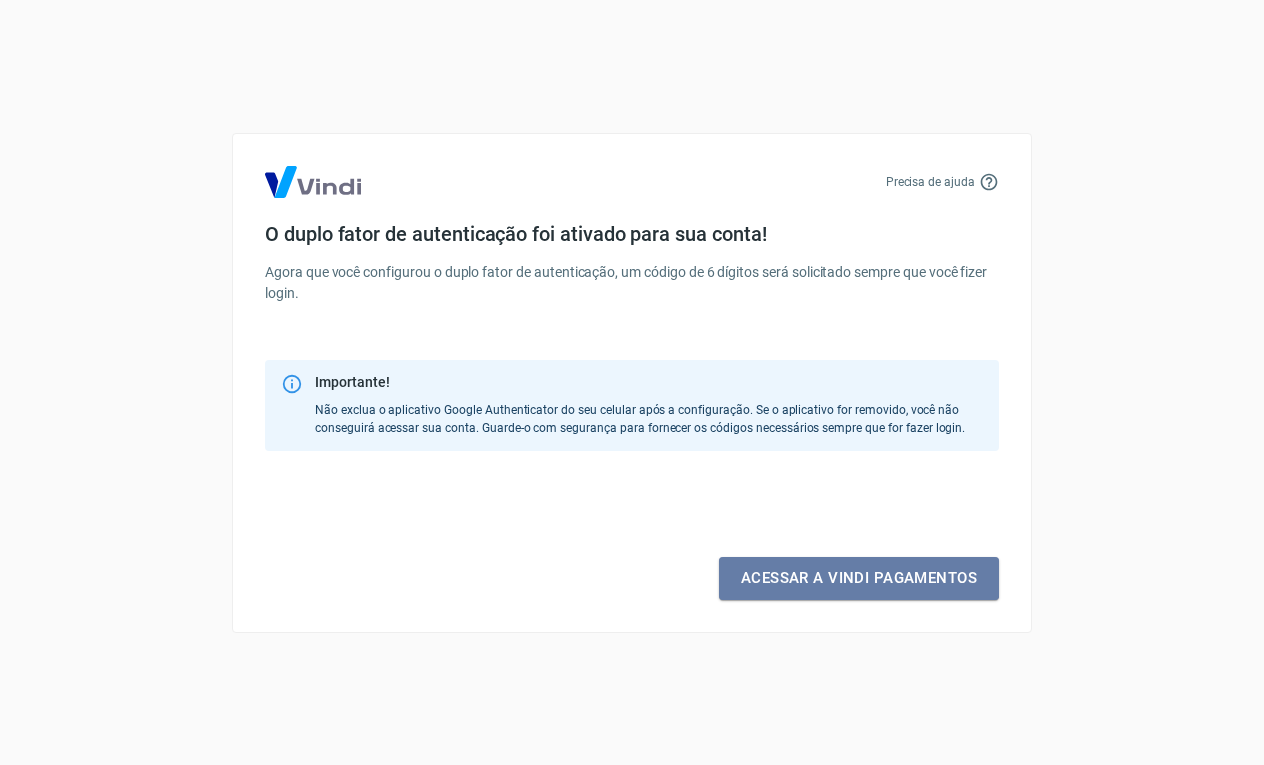 click on "Acessar a Vindi pagamentos" at bounding box center [859, 578] 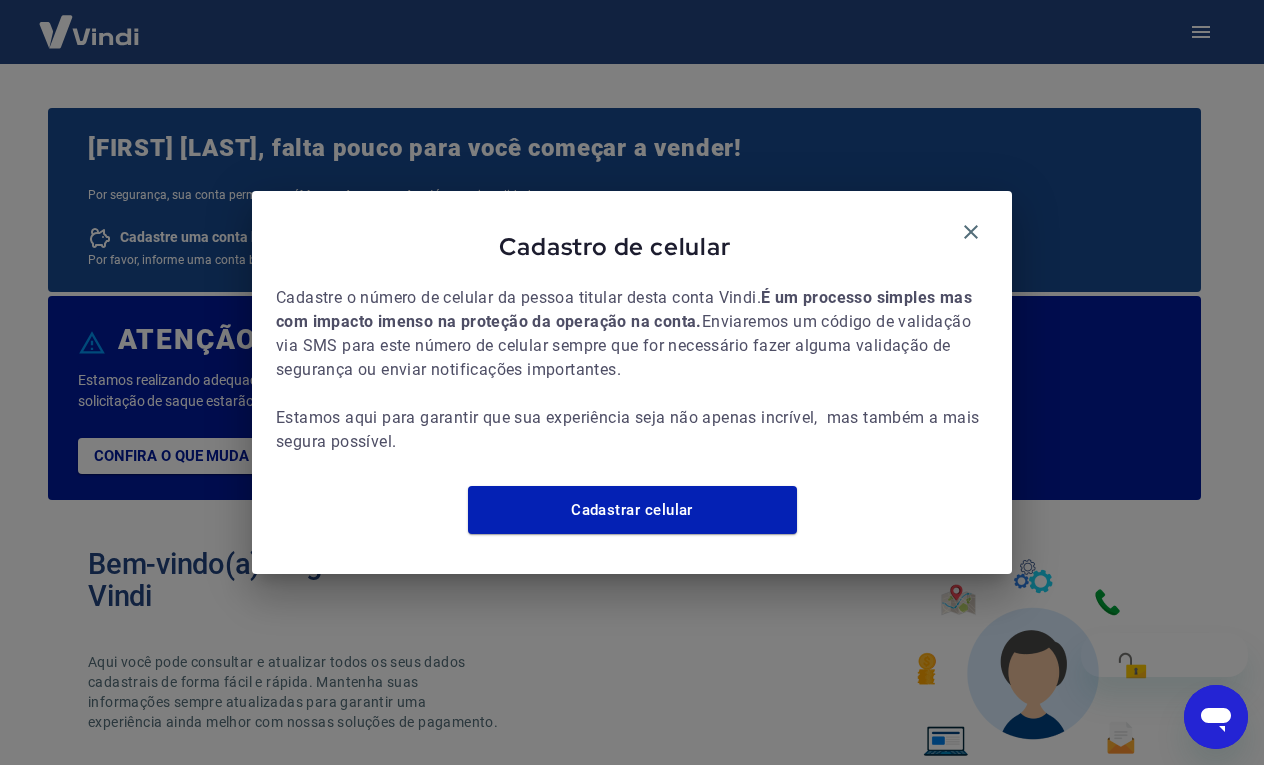 scroll, scrollTop: 0, scrollLeft: 0, axis: both 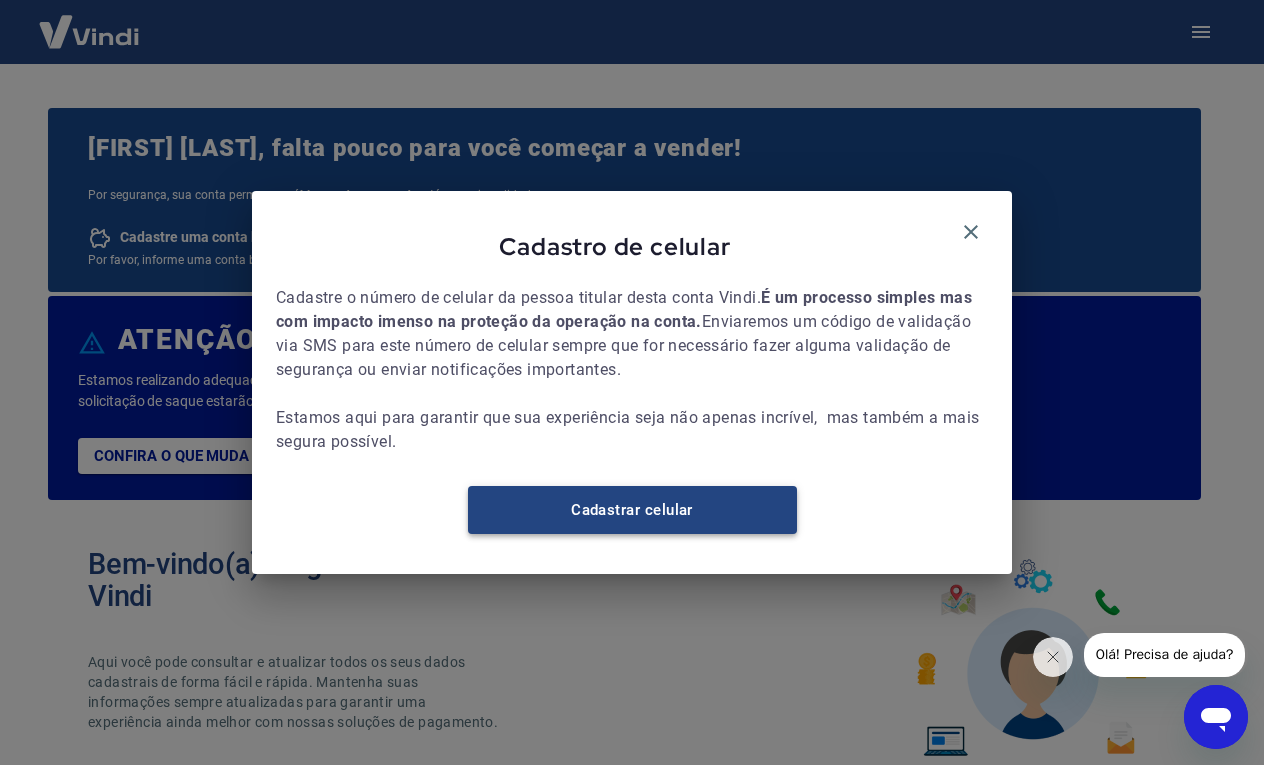 click on "Cadastrar celular" at bounding box center [632, 510] 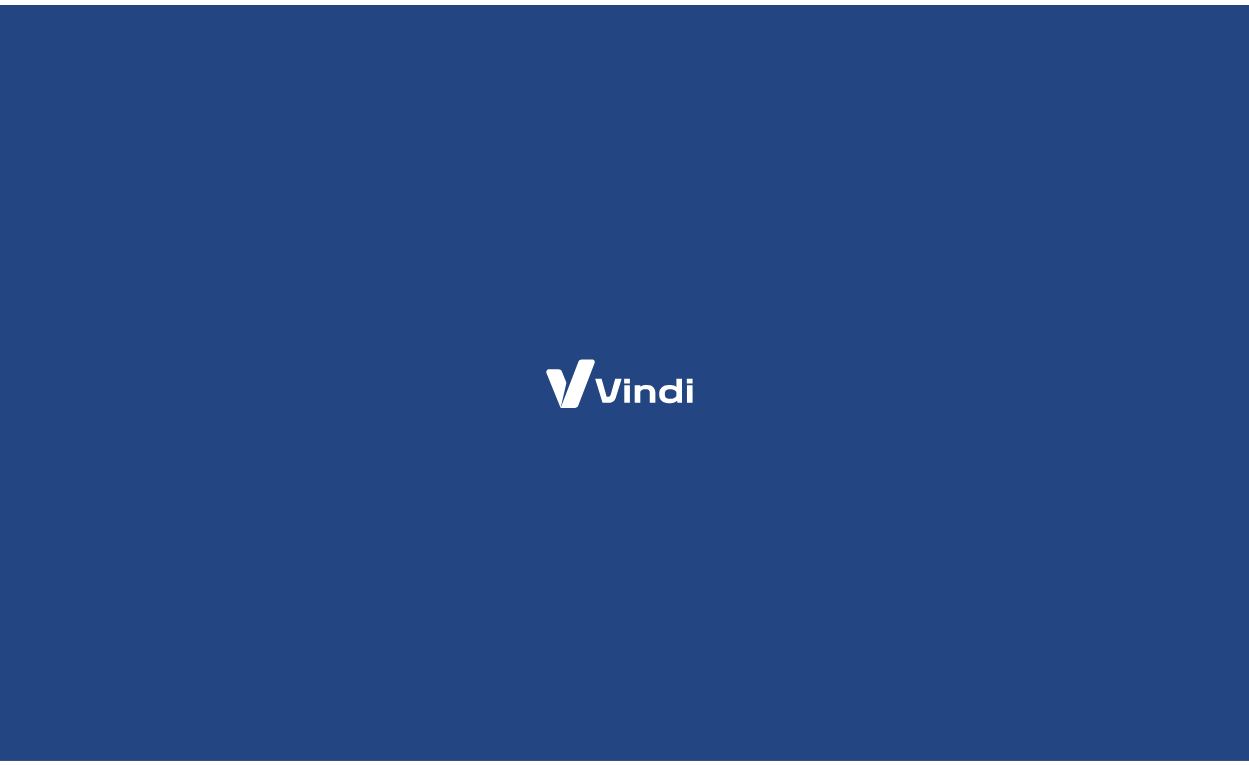 scroll, scrollTop: 0, scrollLeft: 0, axis: both 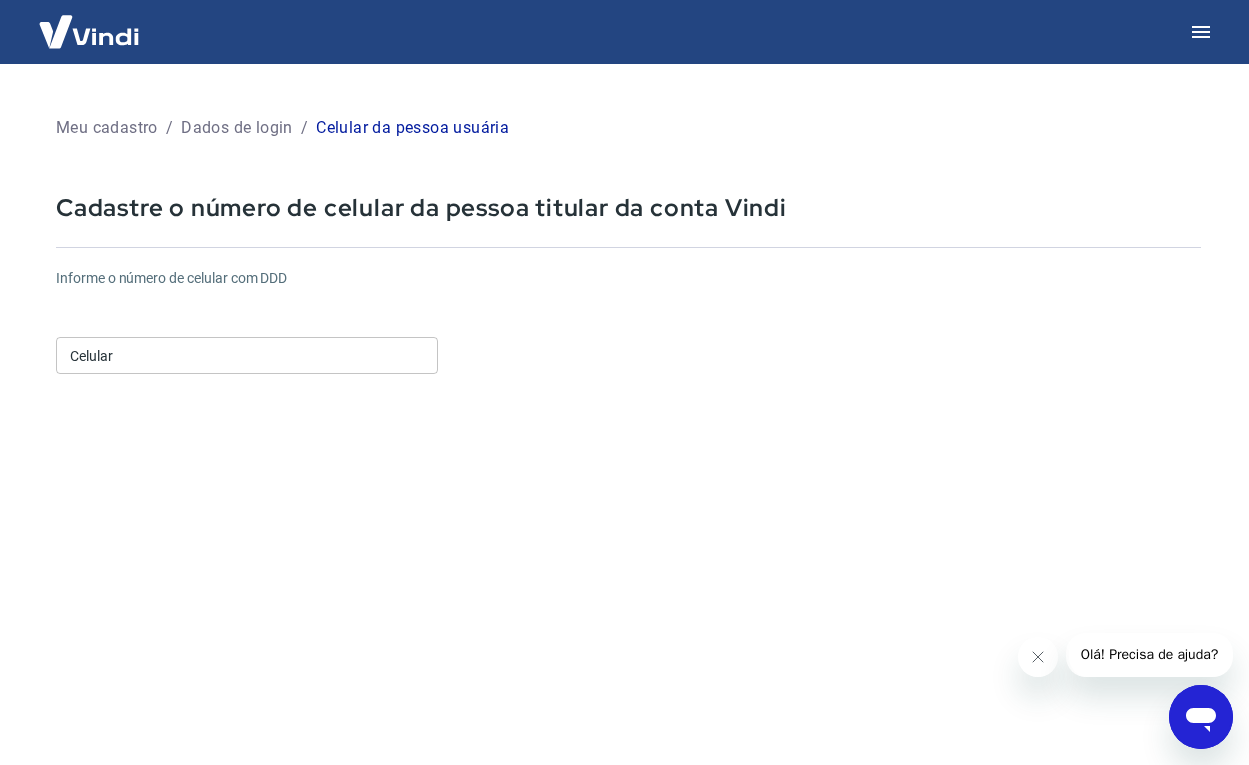 click on "Celular" at bounding box center (247, 355) 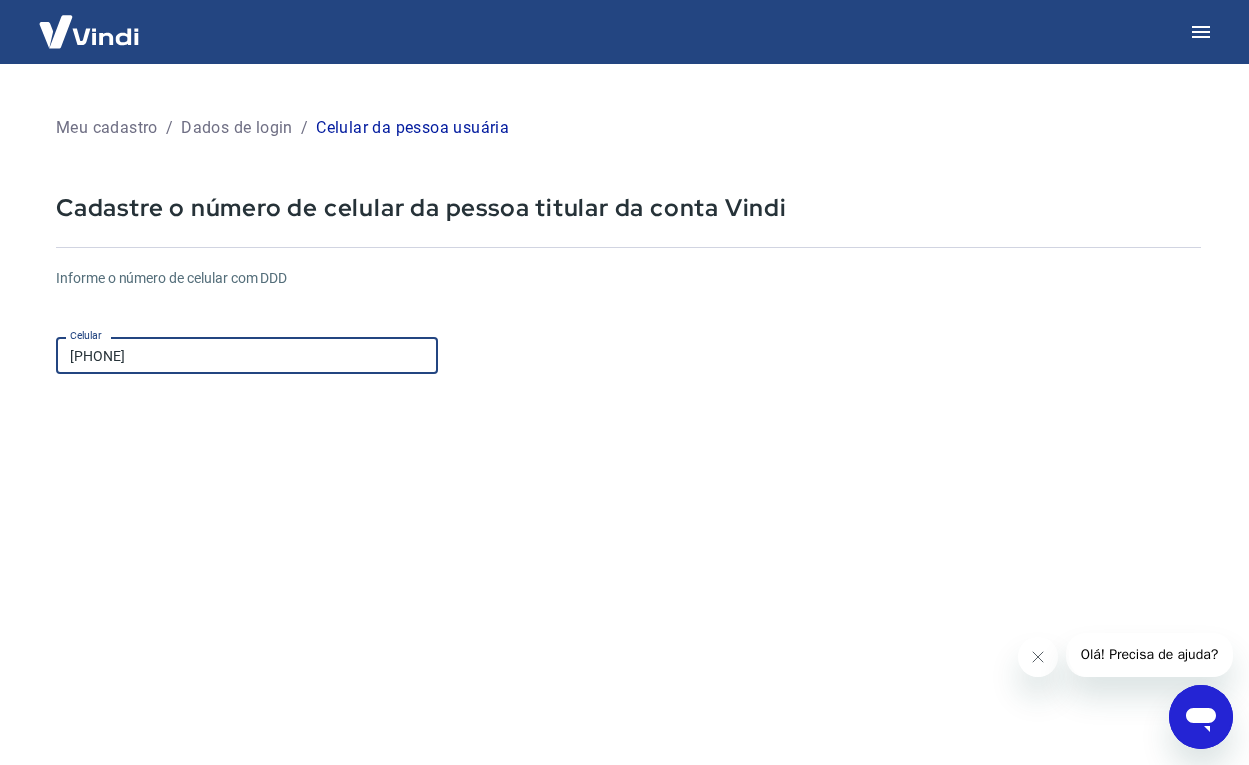 type on "[PHONE]" 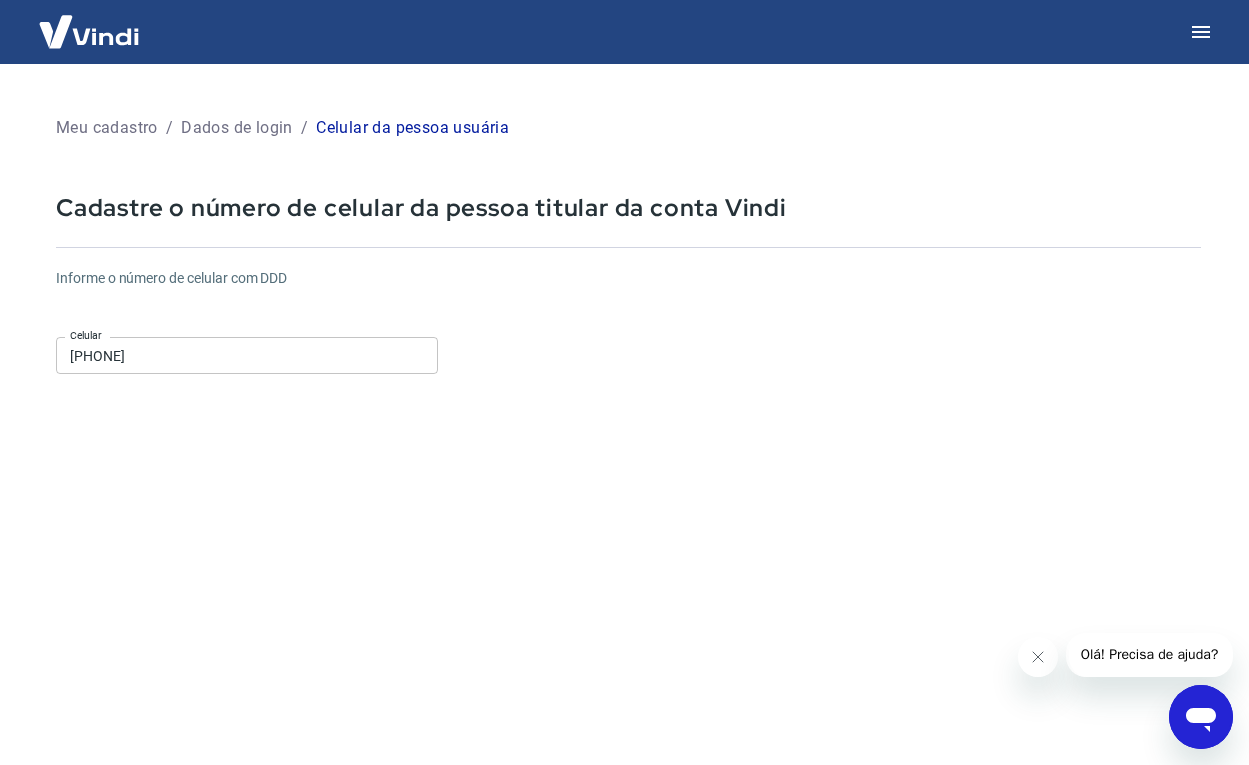 click on "Informe o número de celular com DDD Celular [PHONE] Celular Continuar Cancelar" at bounding box center [628, 544] 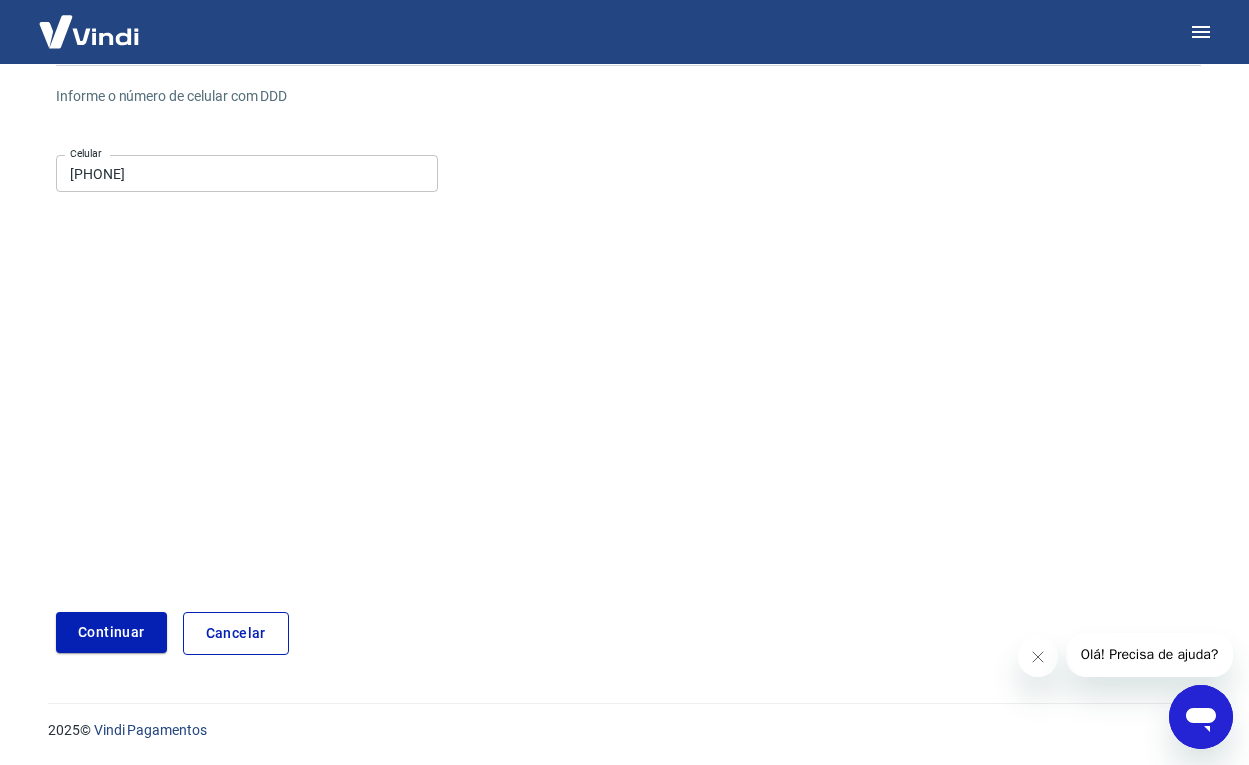 scroll, scrollTop: 181, scrollLeft: 0, axis: vertical 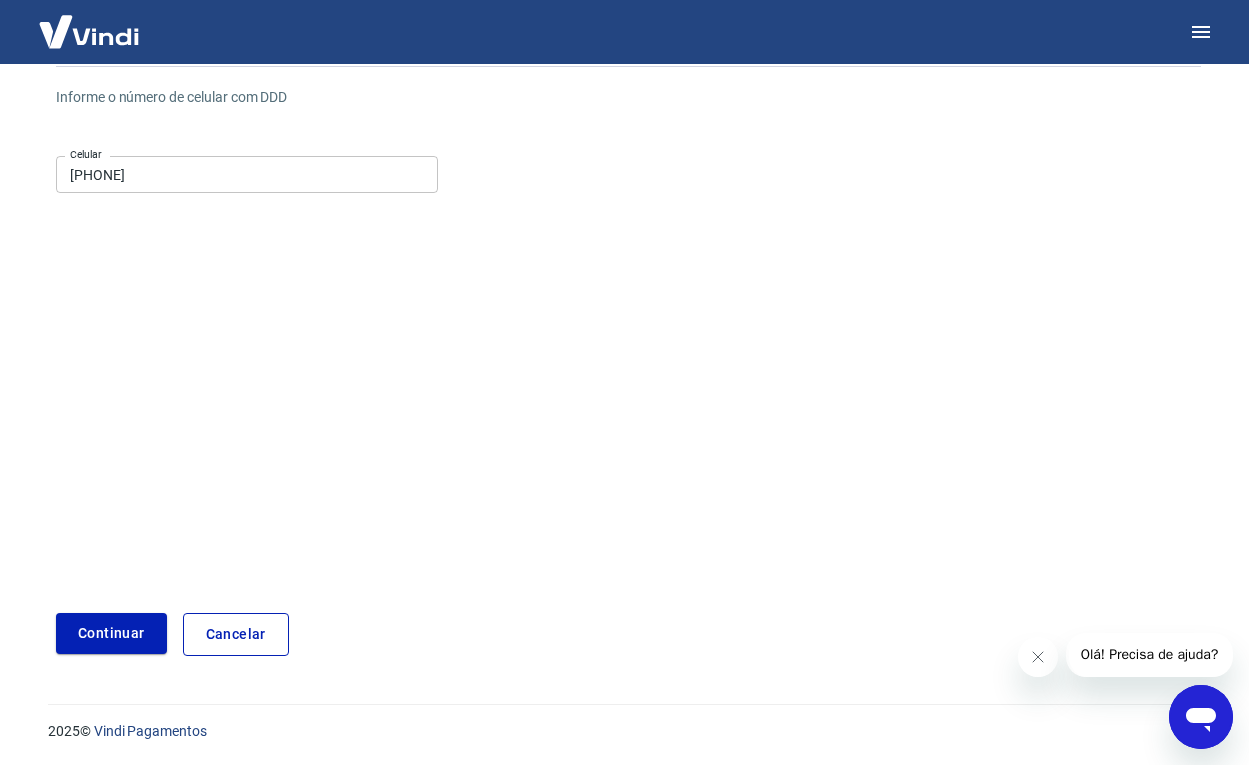 click on "Meu cadastro / Dados de login / Celular da pessoa usuária Cadastre o número de celular da pessoa titular da conta Vindi Informe o número de celular com DDD Celular (19) 99913-7617 Celular Continuar Cancelar" at bounding box center [628, 293] 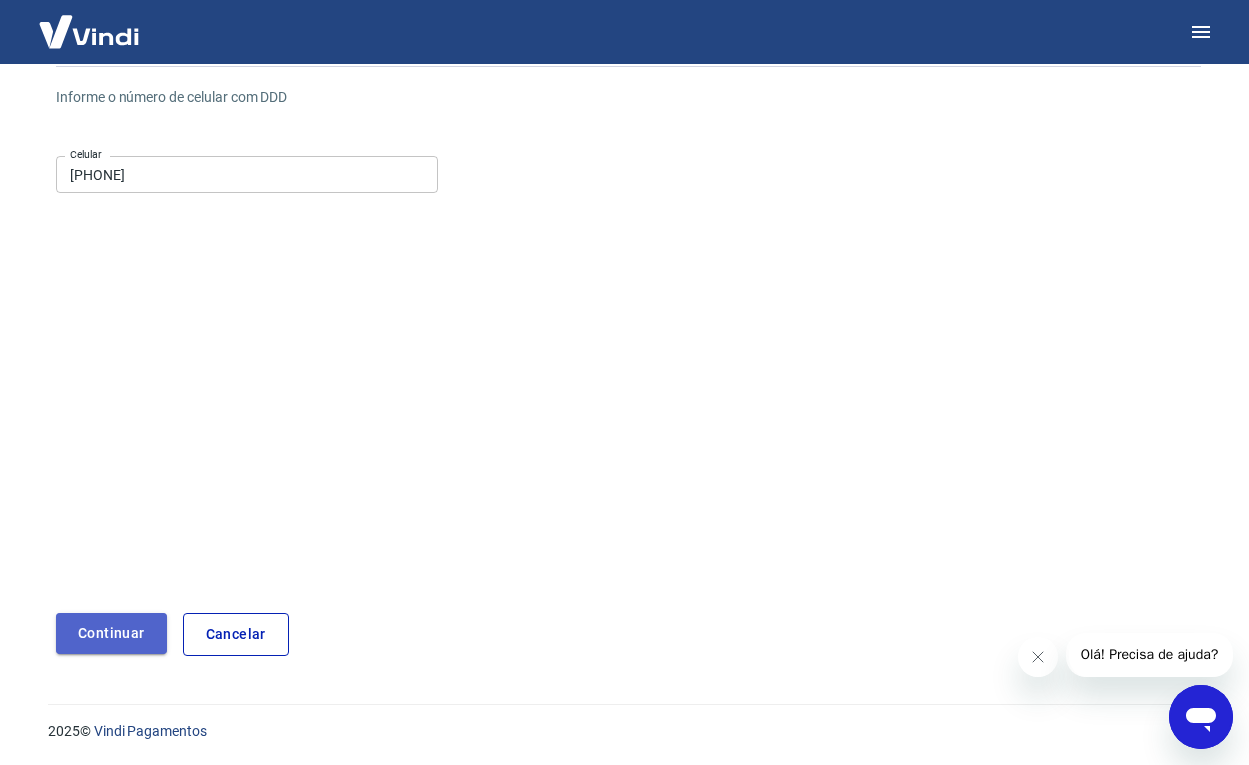 click on "Continuar" at bounding box center (111, 633) 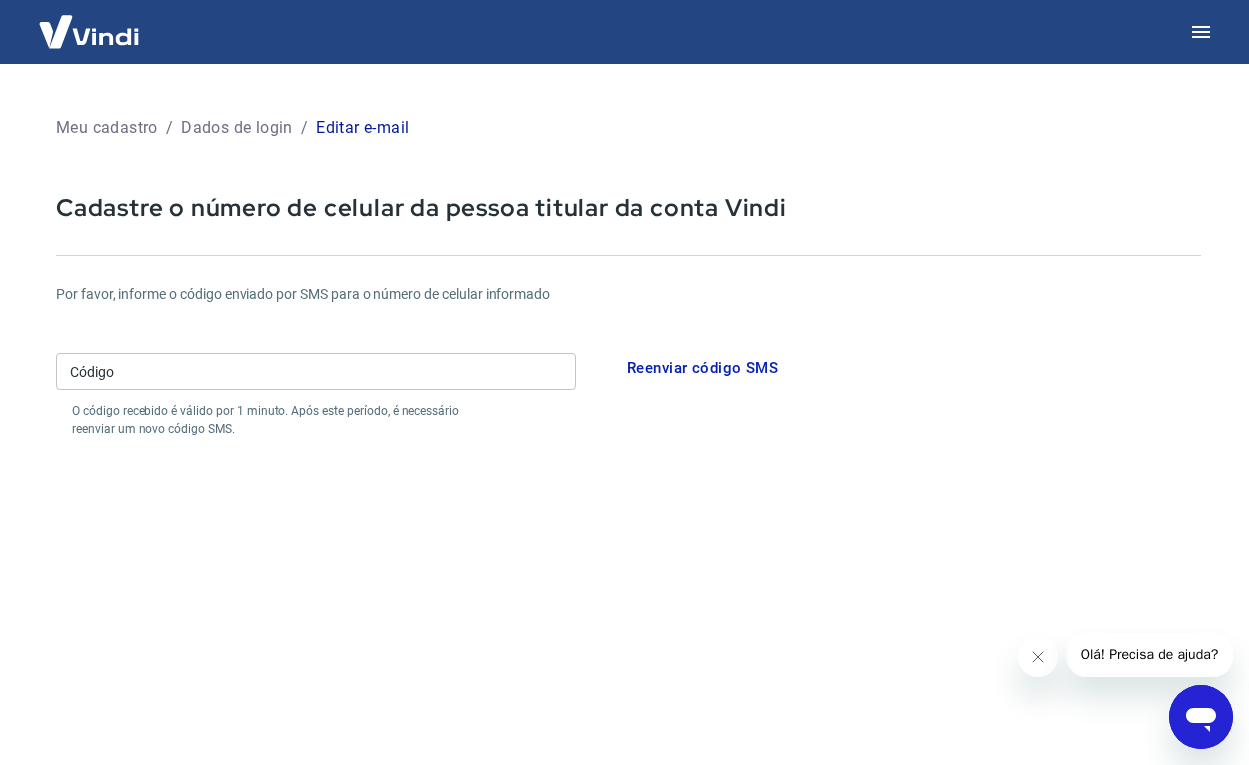 scroll, scrollTop: 0, scrollLeft: 0, axis: both 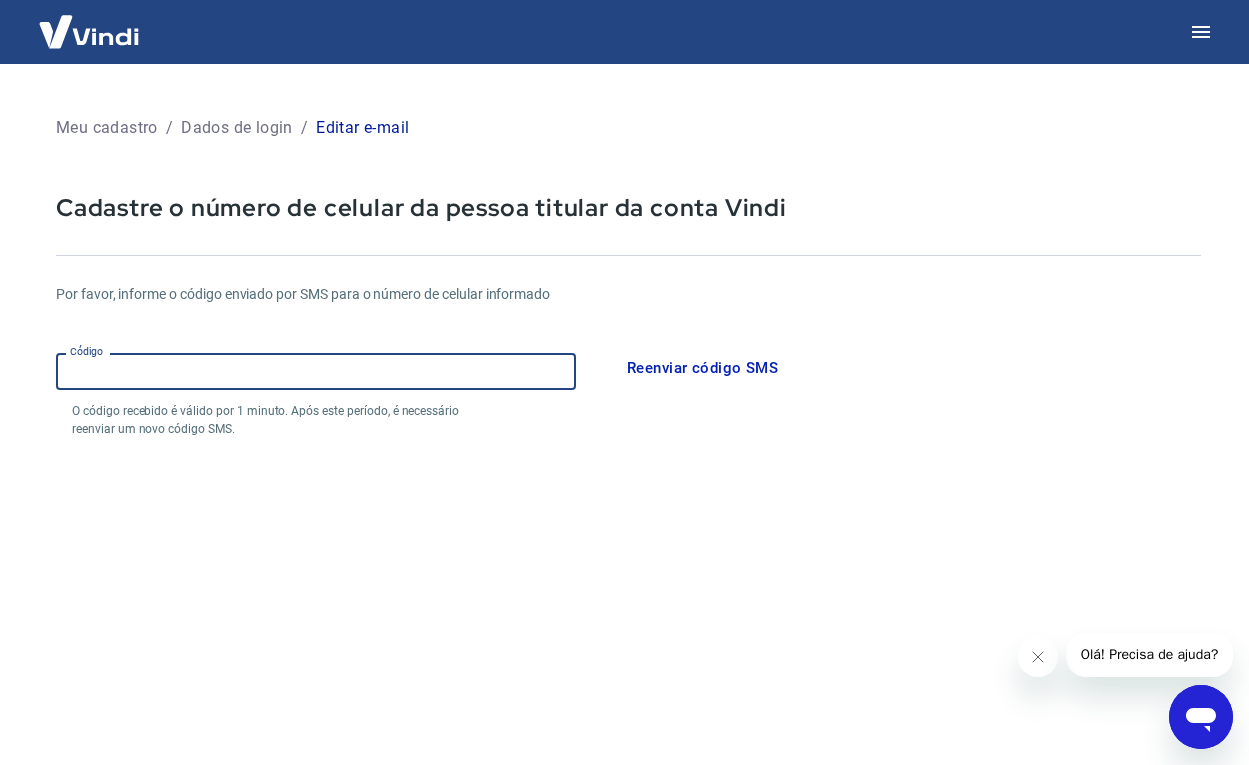 click on "Reenviar código SMS" at bounding box center [702, 368] 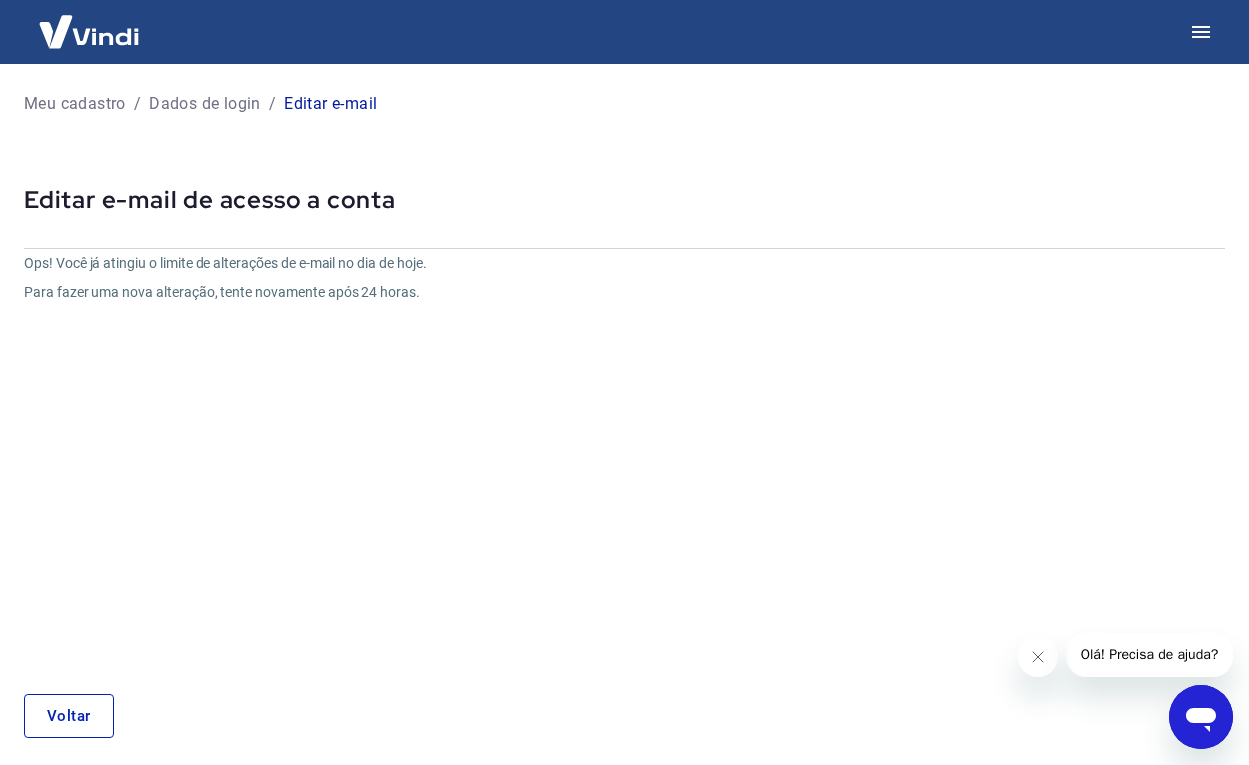 click on "Ops! Você já atingiu o limite de alterações de e-mail no dia de hoje. Para fazer uma nova alteração, tente novamente após 24 horas. Voltar" at bounding box center [624, 495] 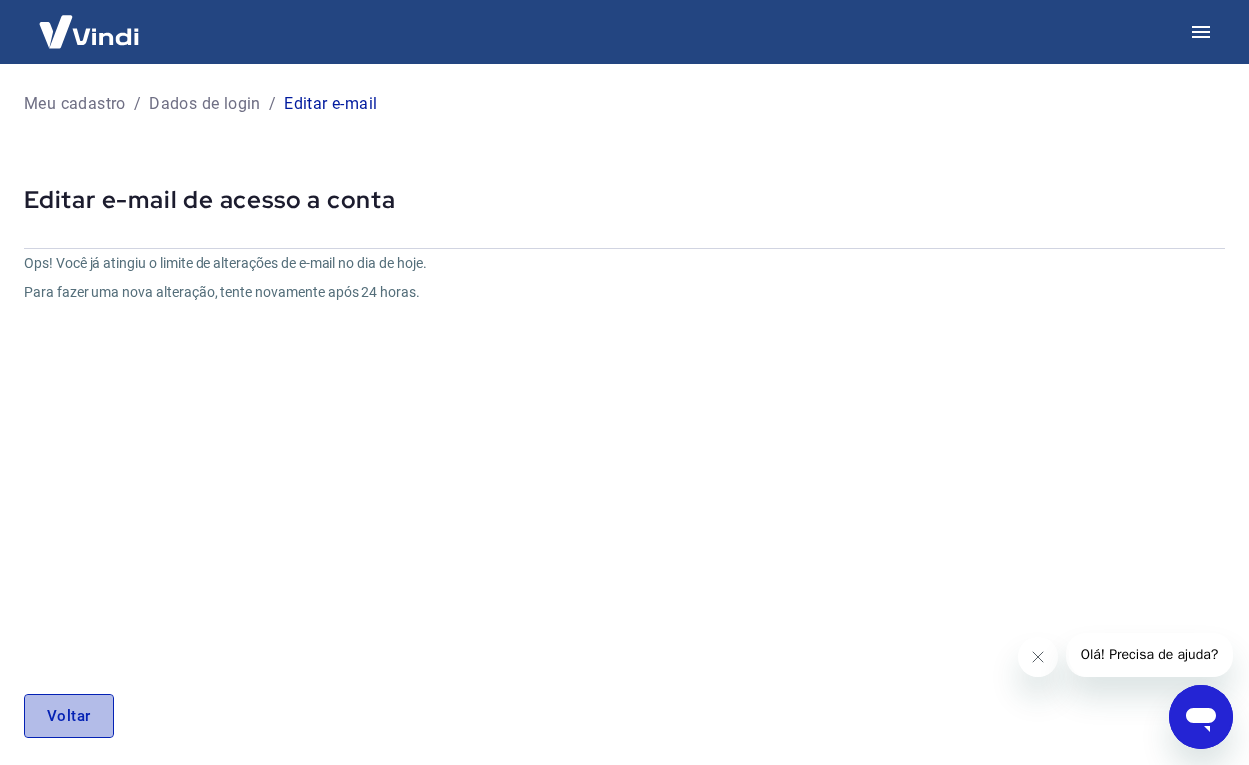 click on "Voltar" at bounding box center (69, 716) 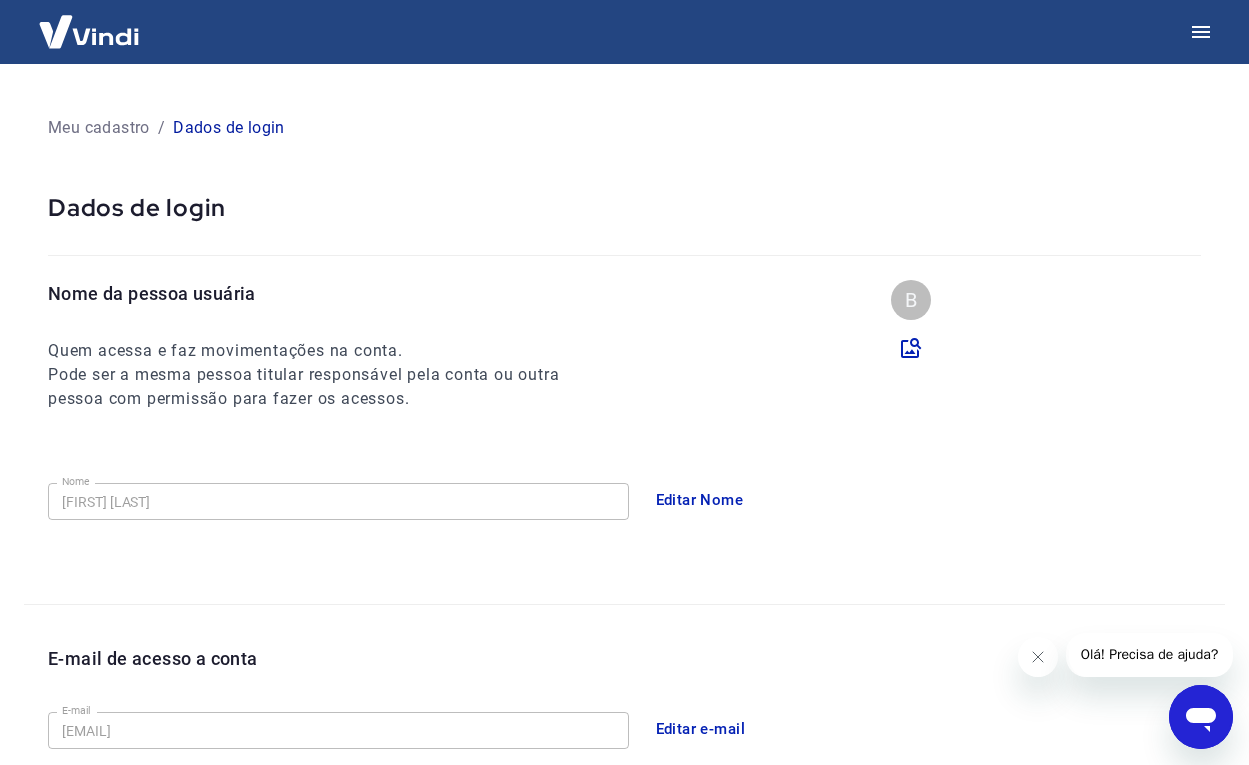 scroll, scrollTop: 0, scrollLeft: 0, axis: both 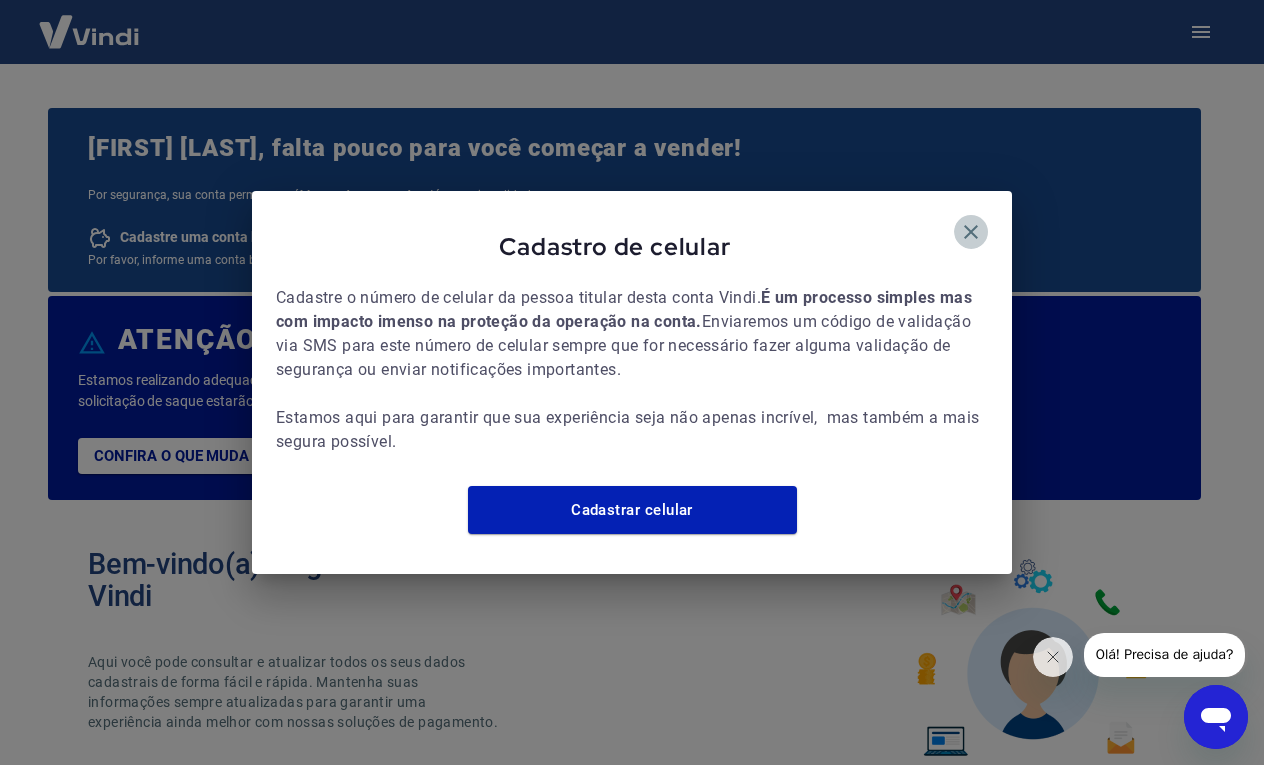 click 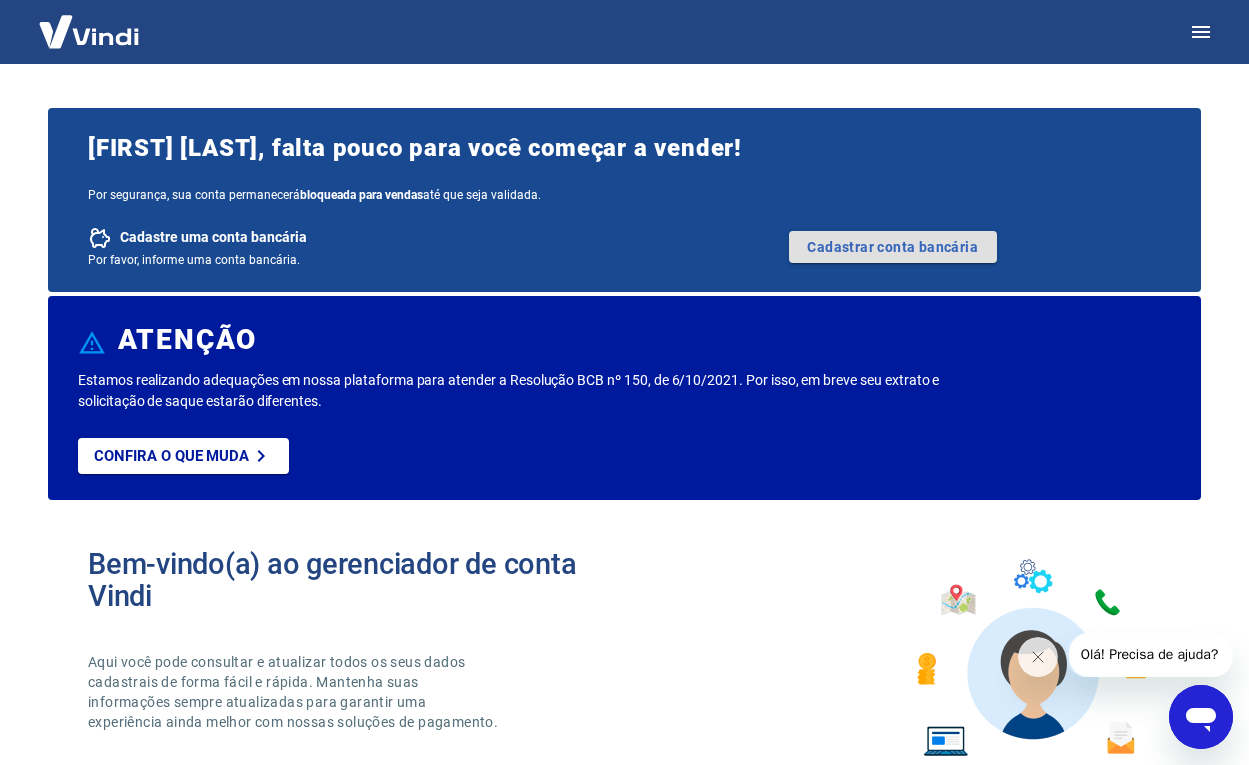 click on "Cadastrar conta bancária" at bounding box center (893, 247) 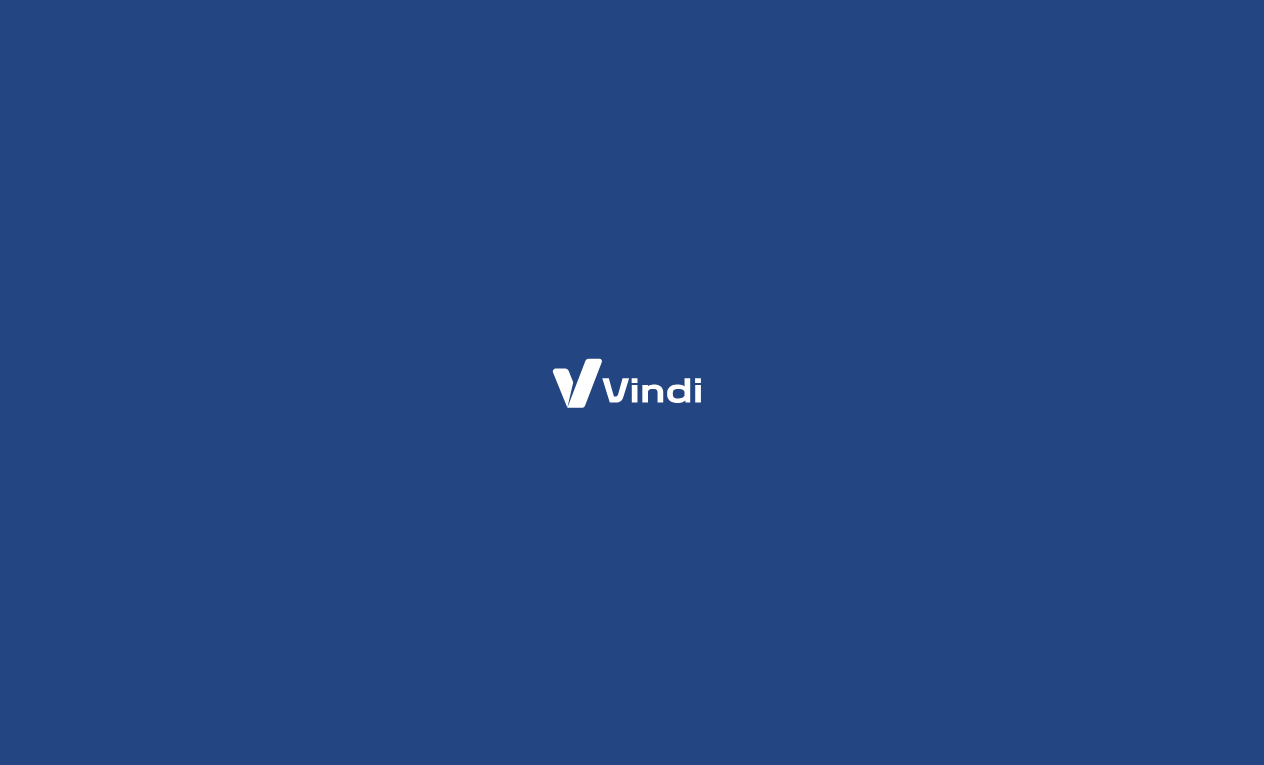 scroll, scrollTop: 0, scrollLeft: 0, axis: both 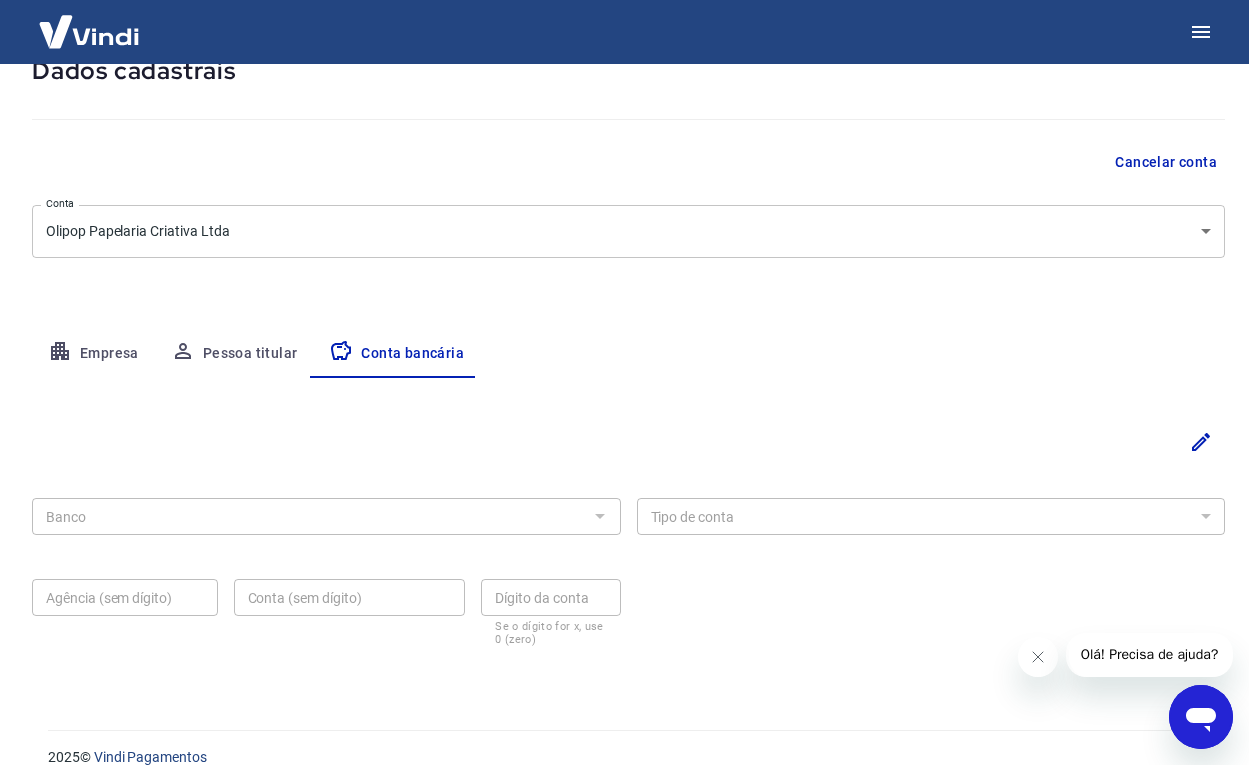 click at bounding box center (599, 516) 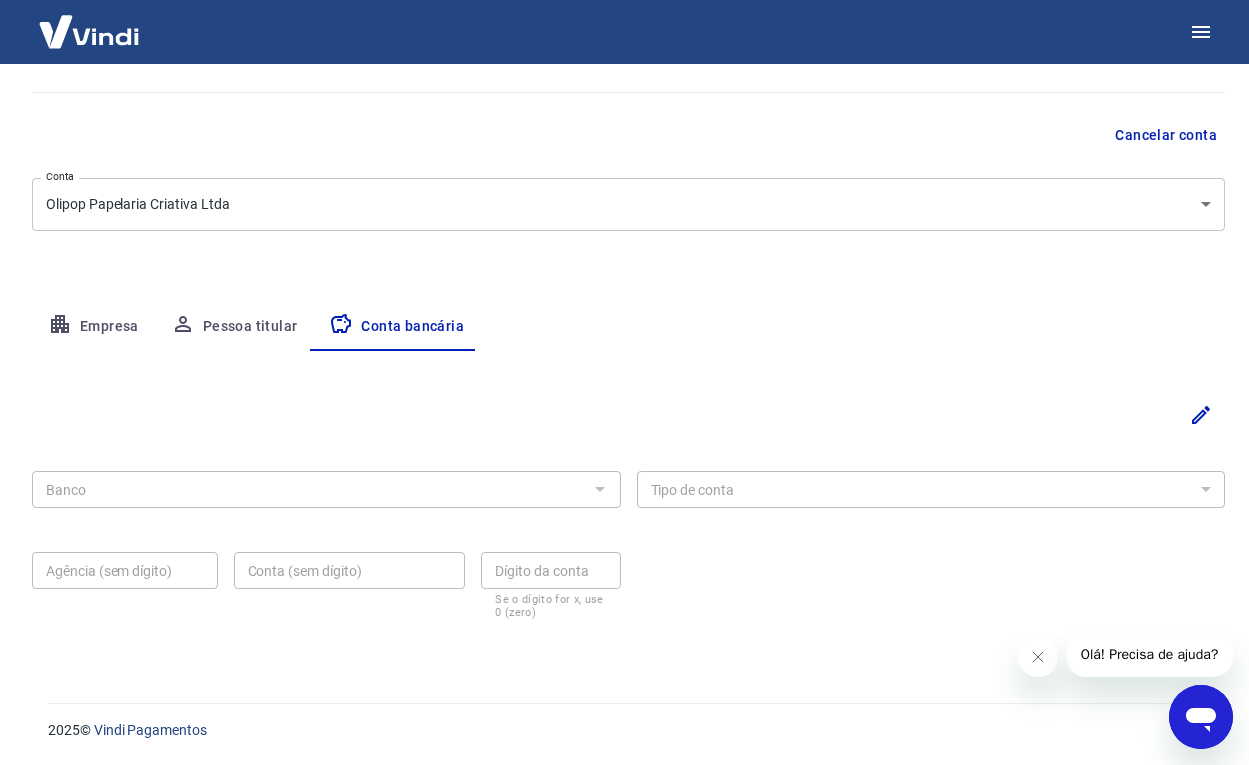 scroll, scrollTop: 155, scrollLeft: 0, axis: vertical 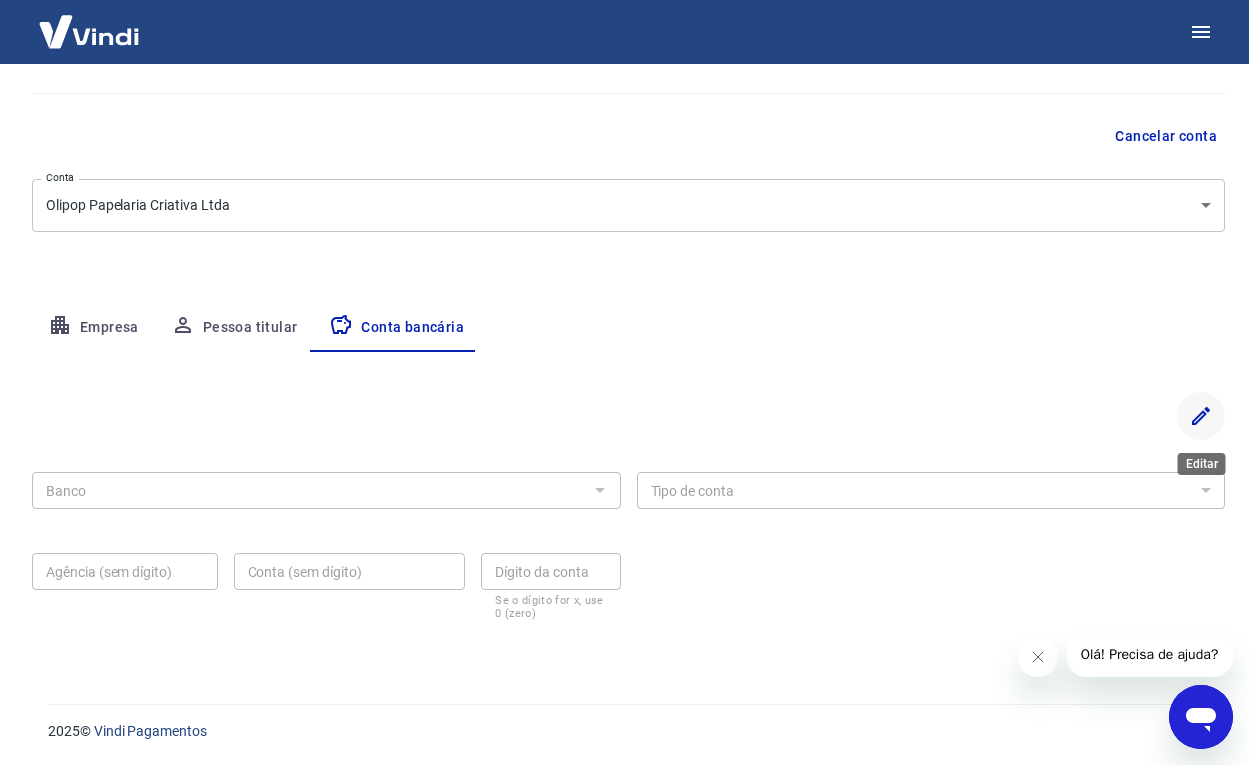 click 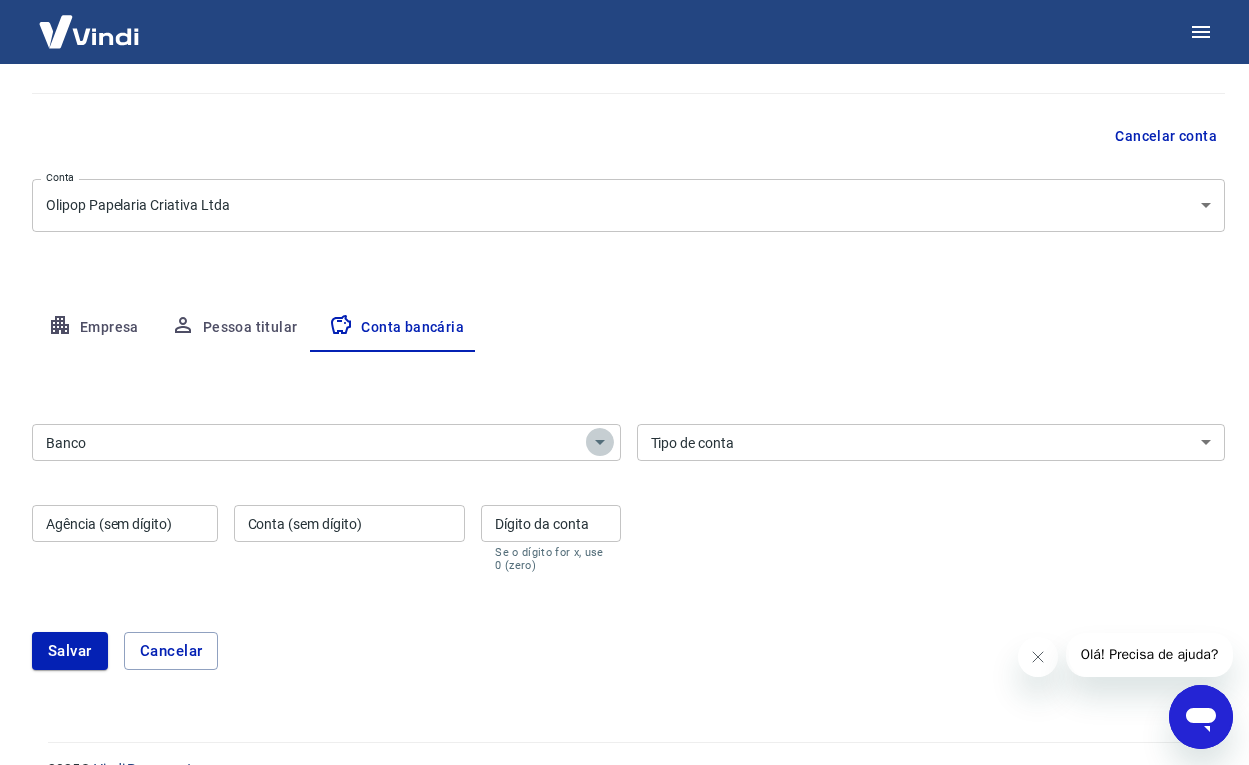 click 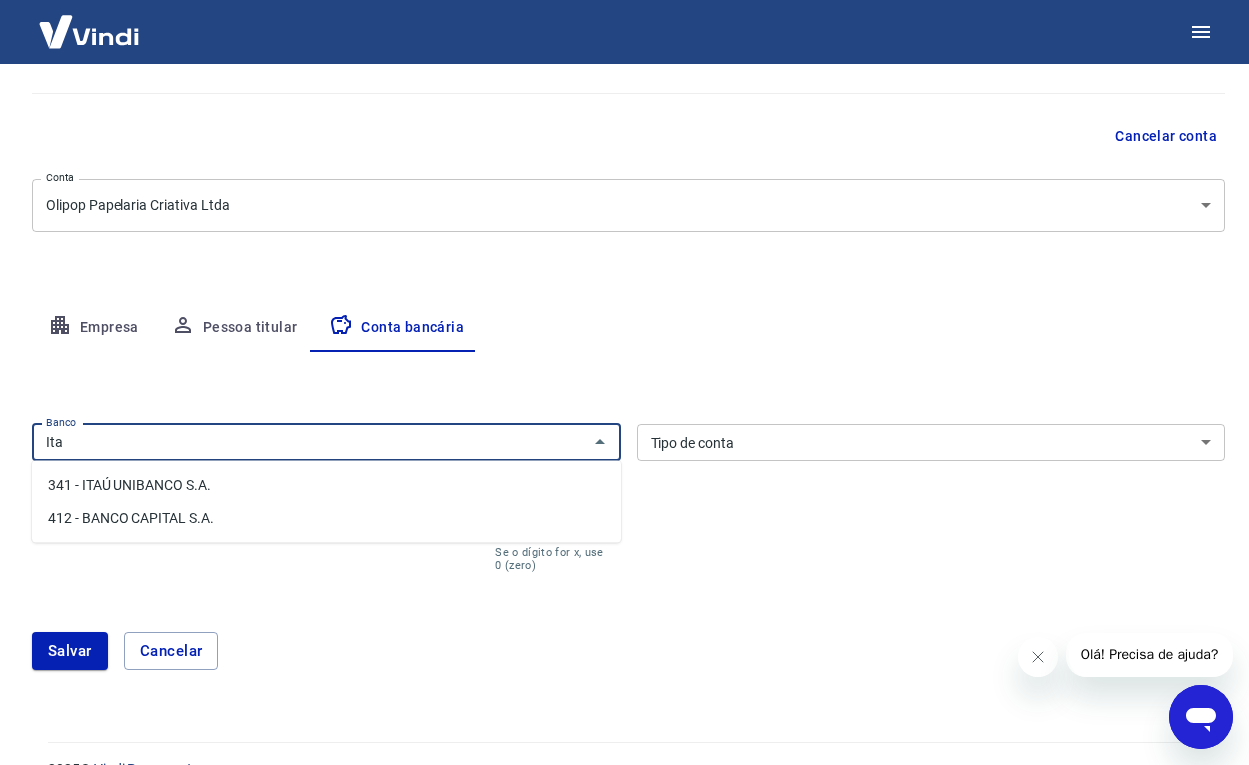 click on "341 - ITAÚ UNIBANCO S.A." at bounding box center (326, 485) 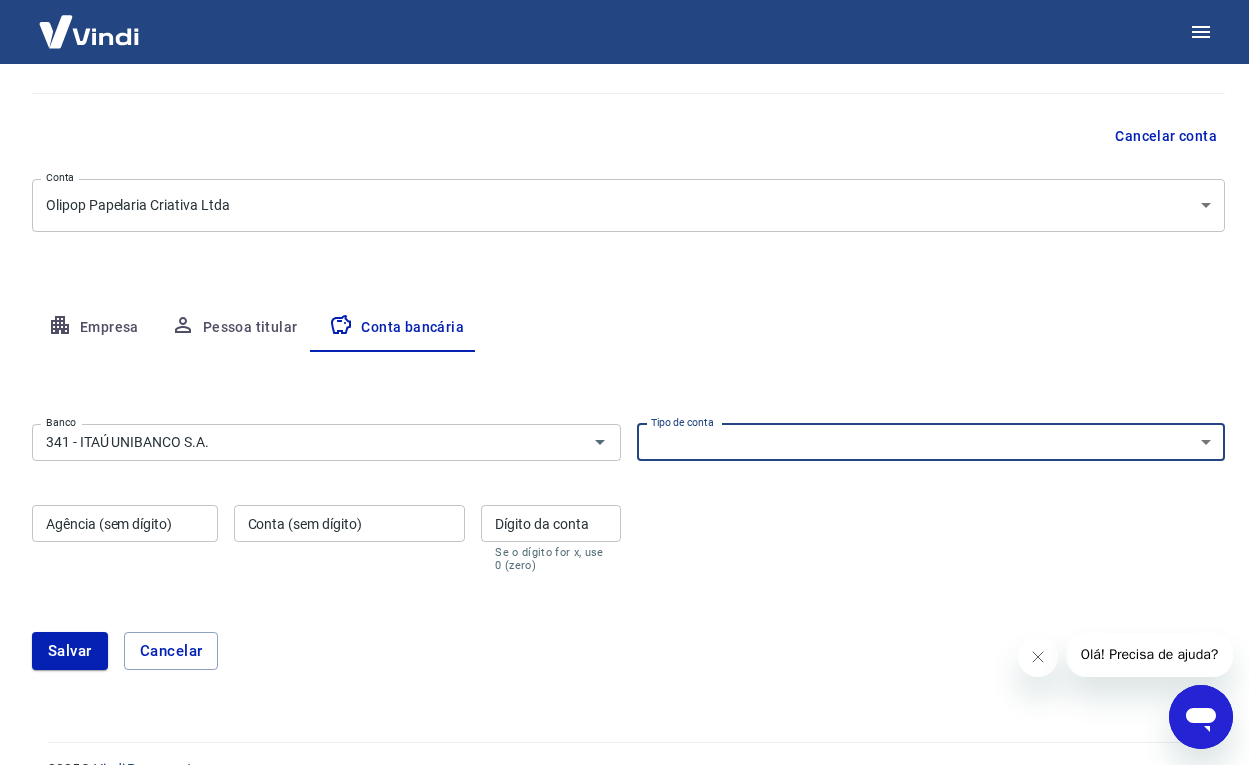 select on "1" 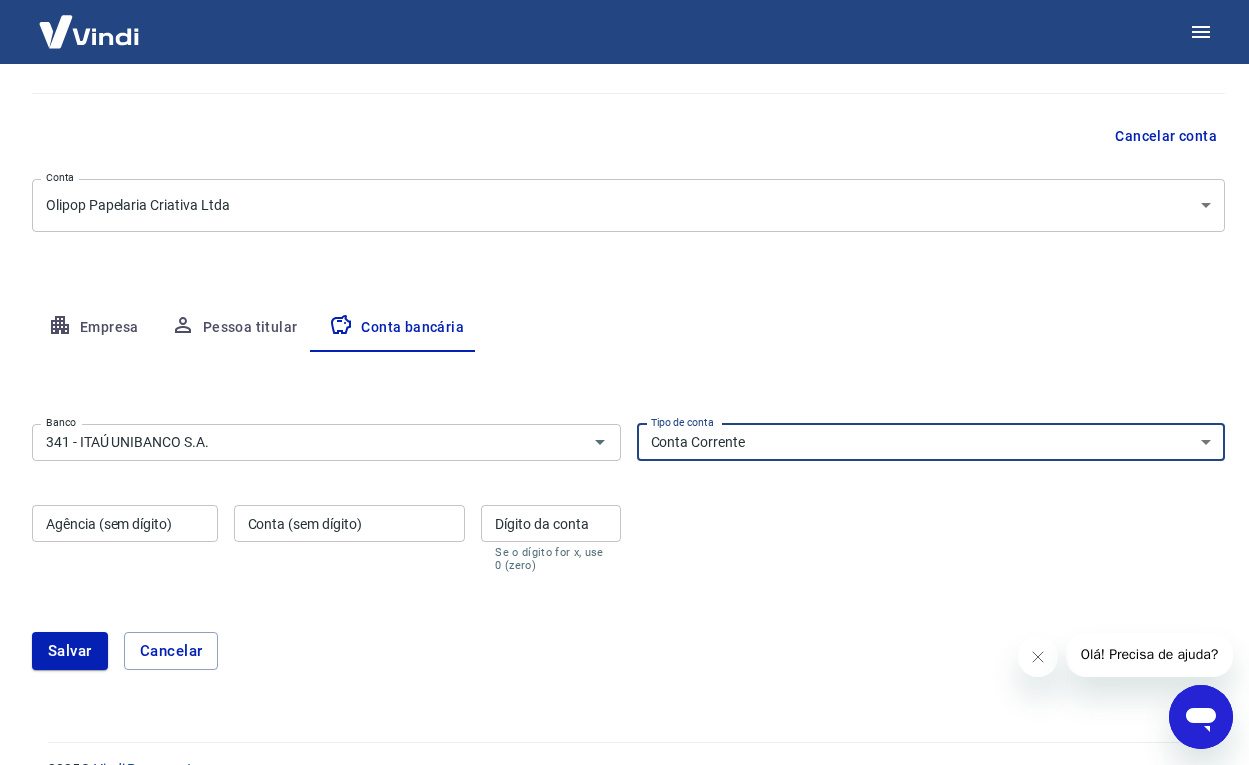 click on "Agência (sem dígito)" at bounding box center [125, 523] 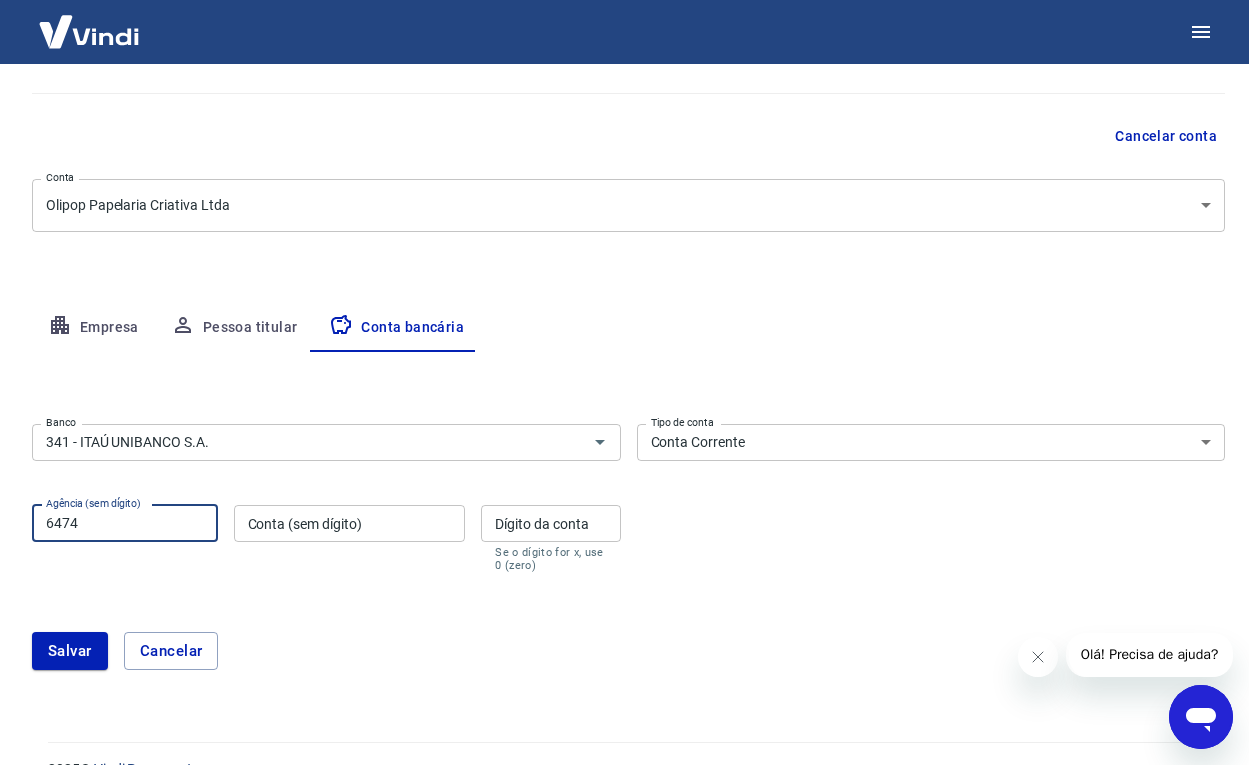 type on "6474" 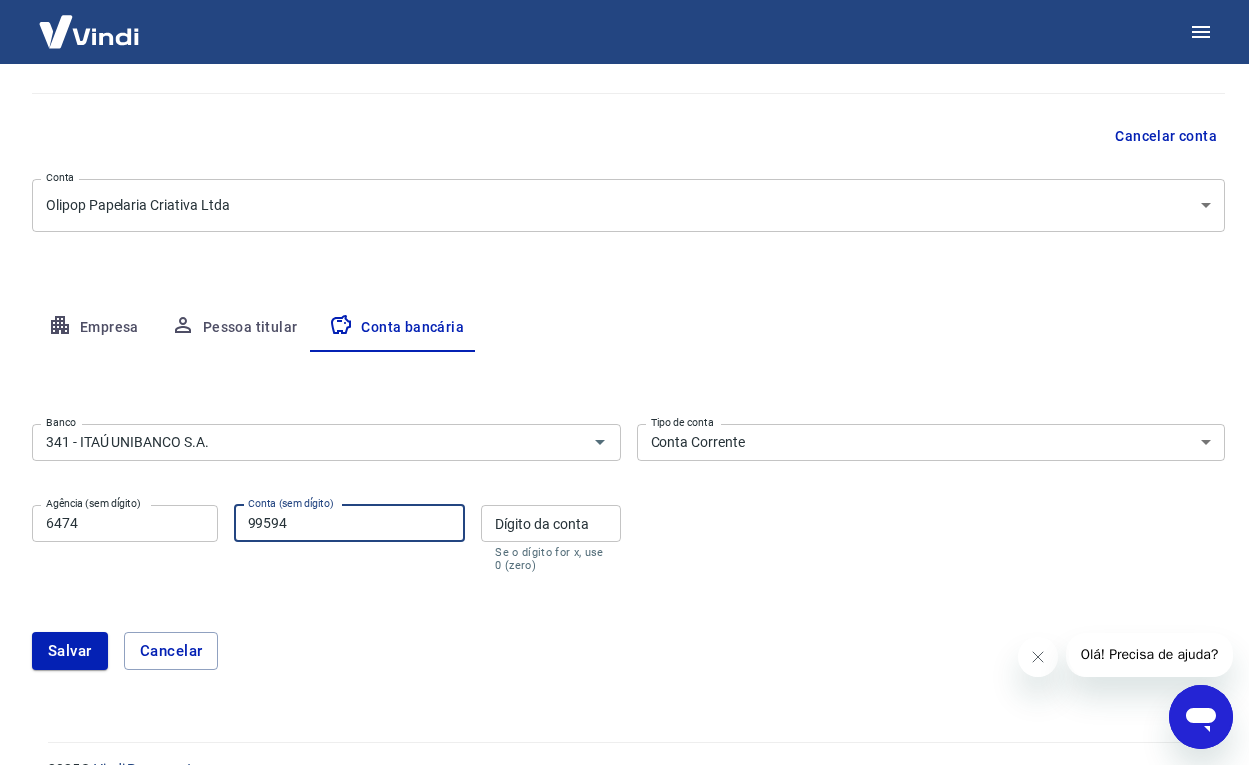 type on "99594" 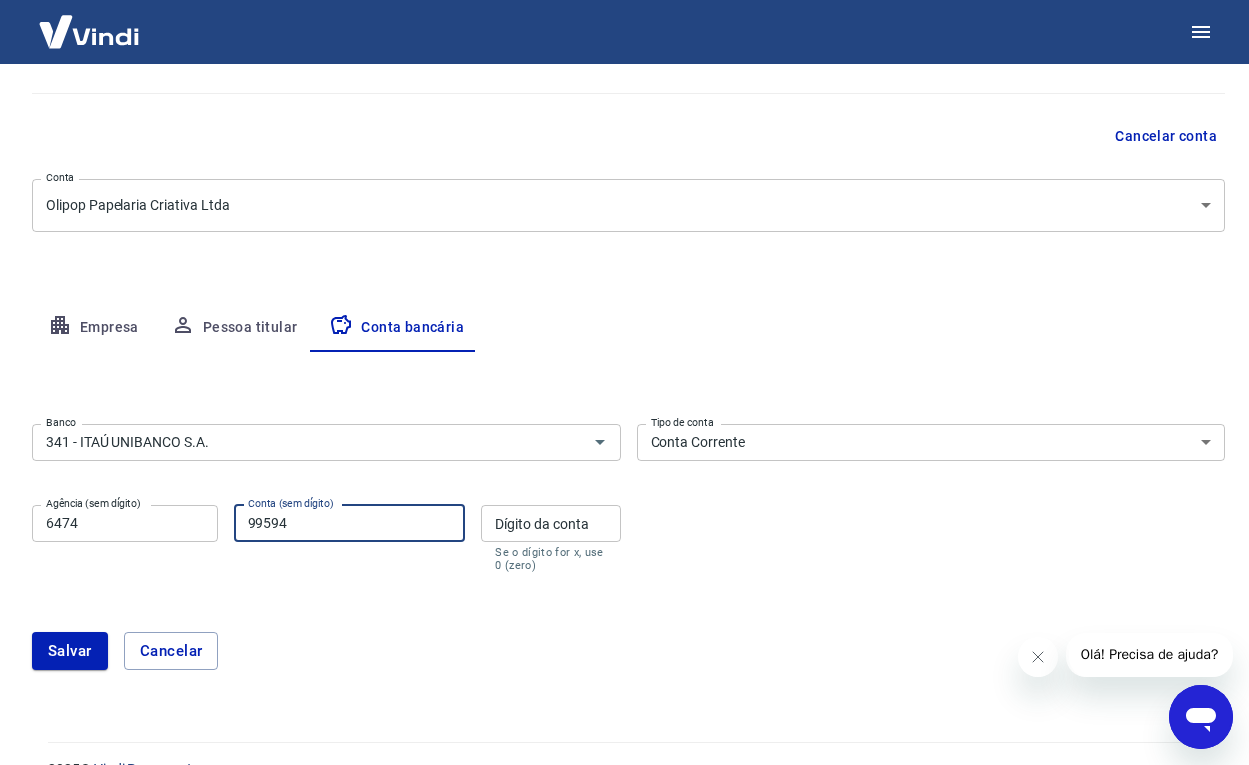 click on "Dígito da conta Dígito da conta Se o dígito for x, use 0 (zero)" at bounding box center [550, 538] 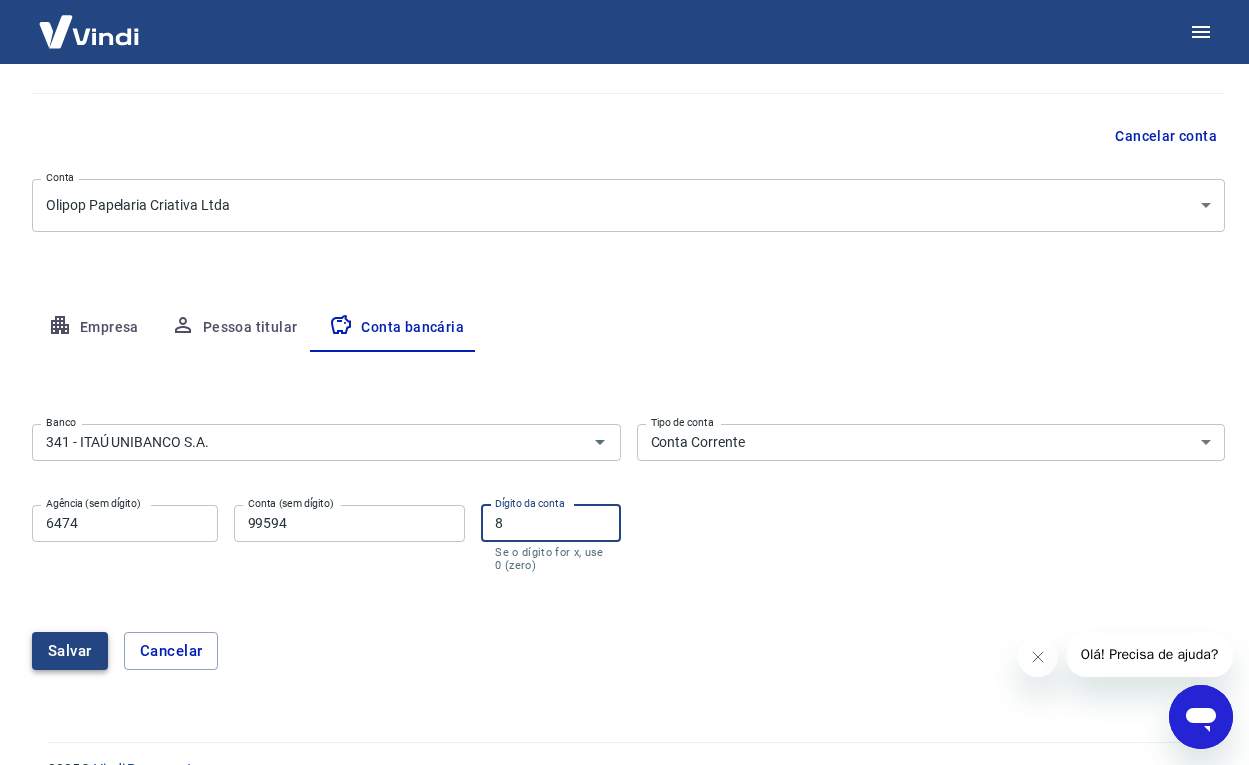 type on "8" 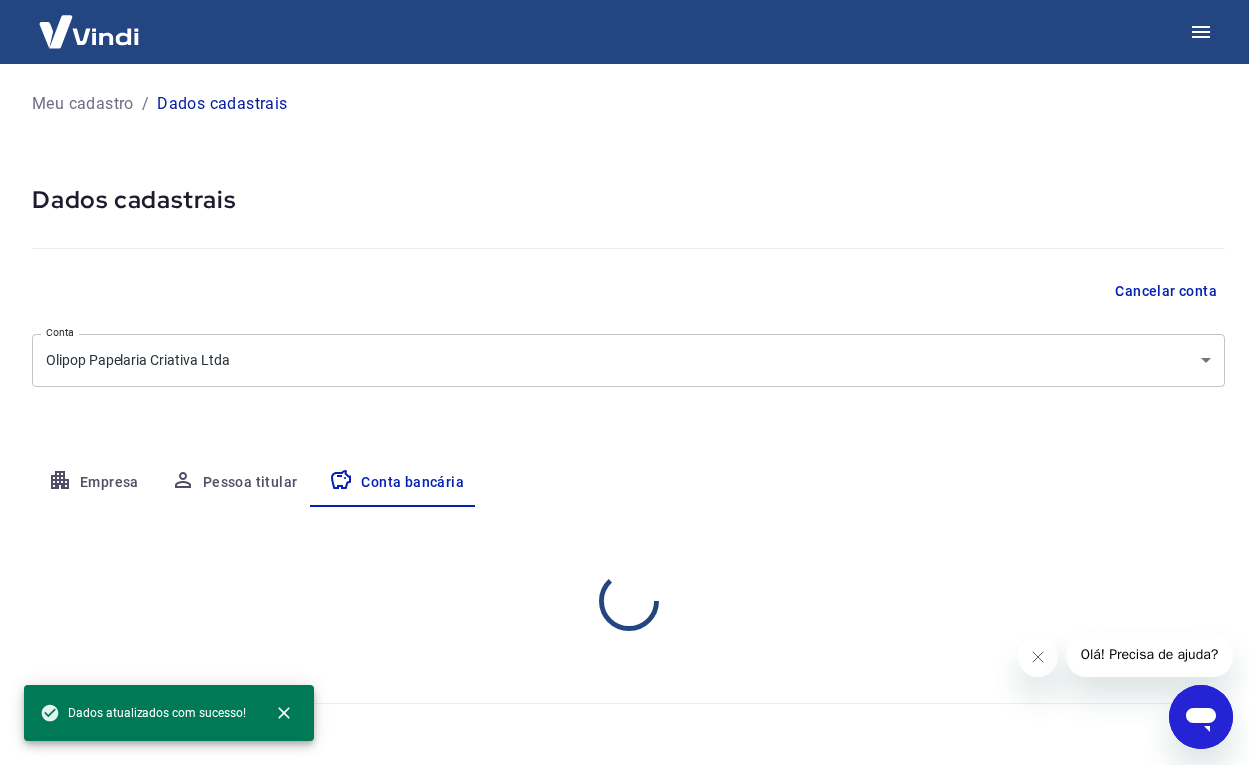 scroll, scrollTop: 0, scrollLeft: 0, axis: both 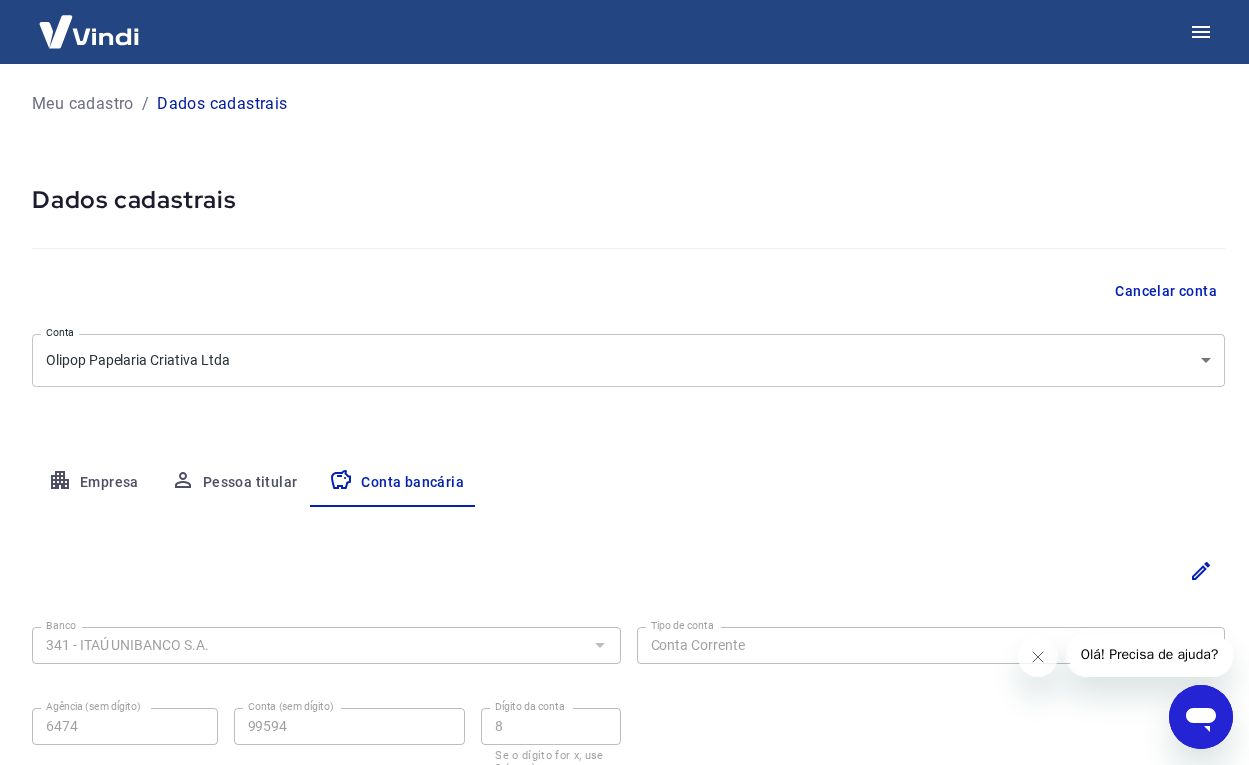 click on "Meu cadastro" at bounding box center (83, 104) 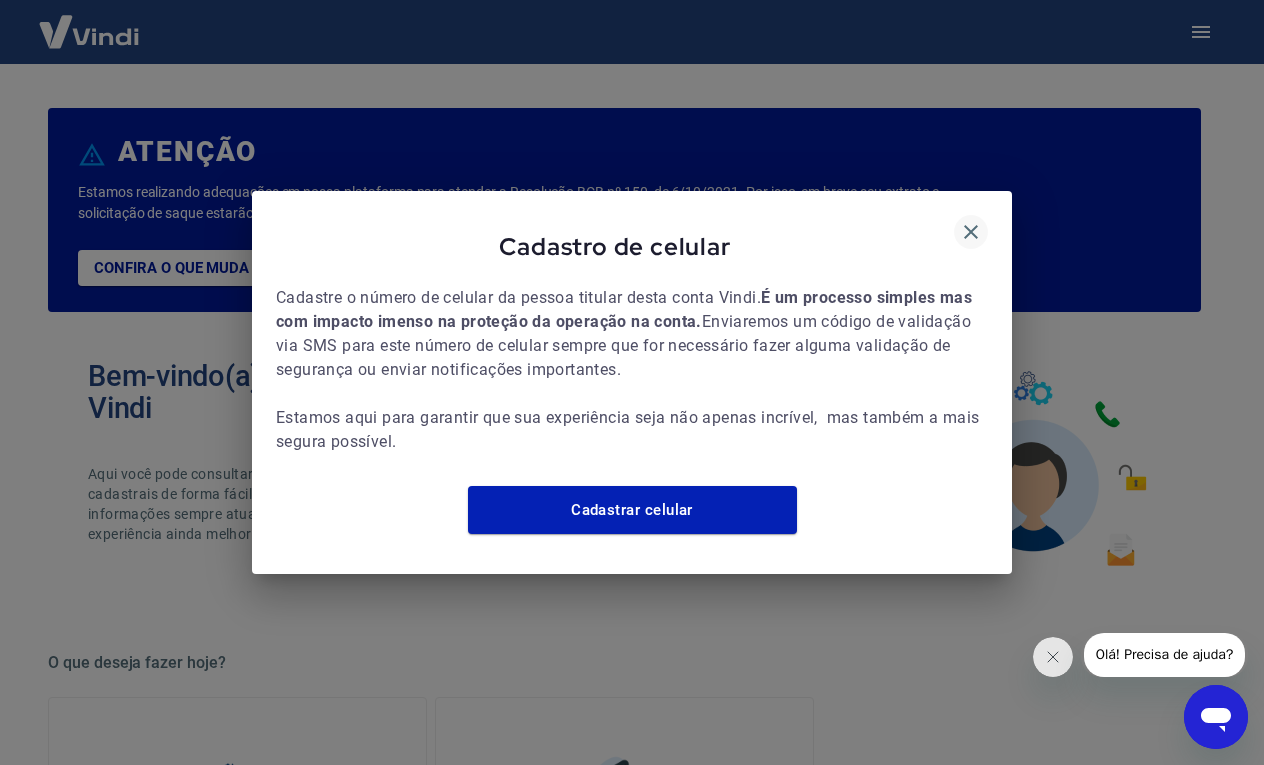 click 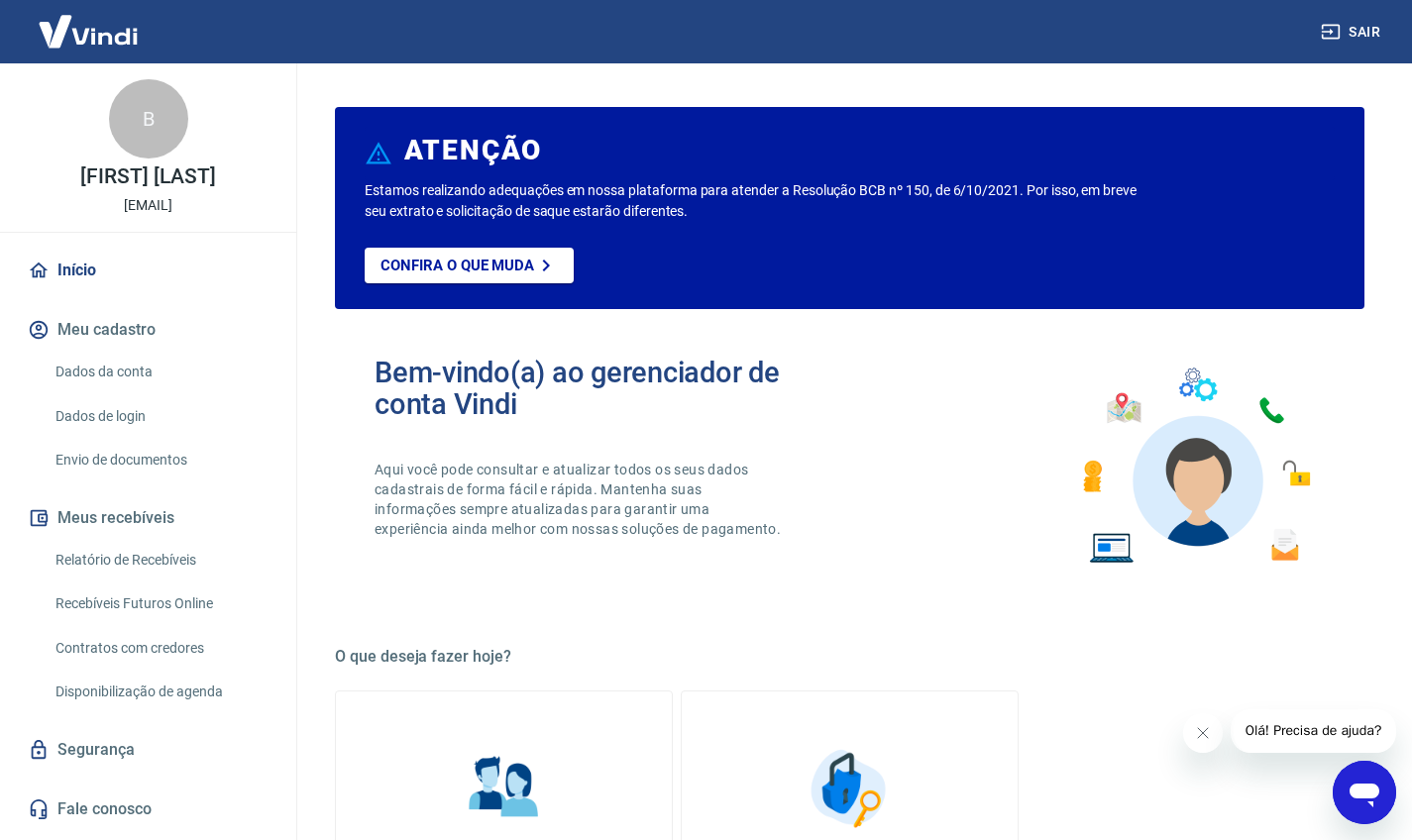 scroll, scrollTop: 0, scrollLeft: 0, axis: both 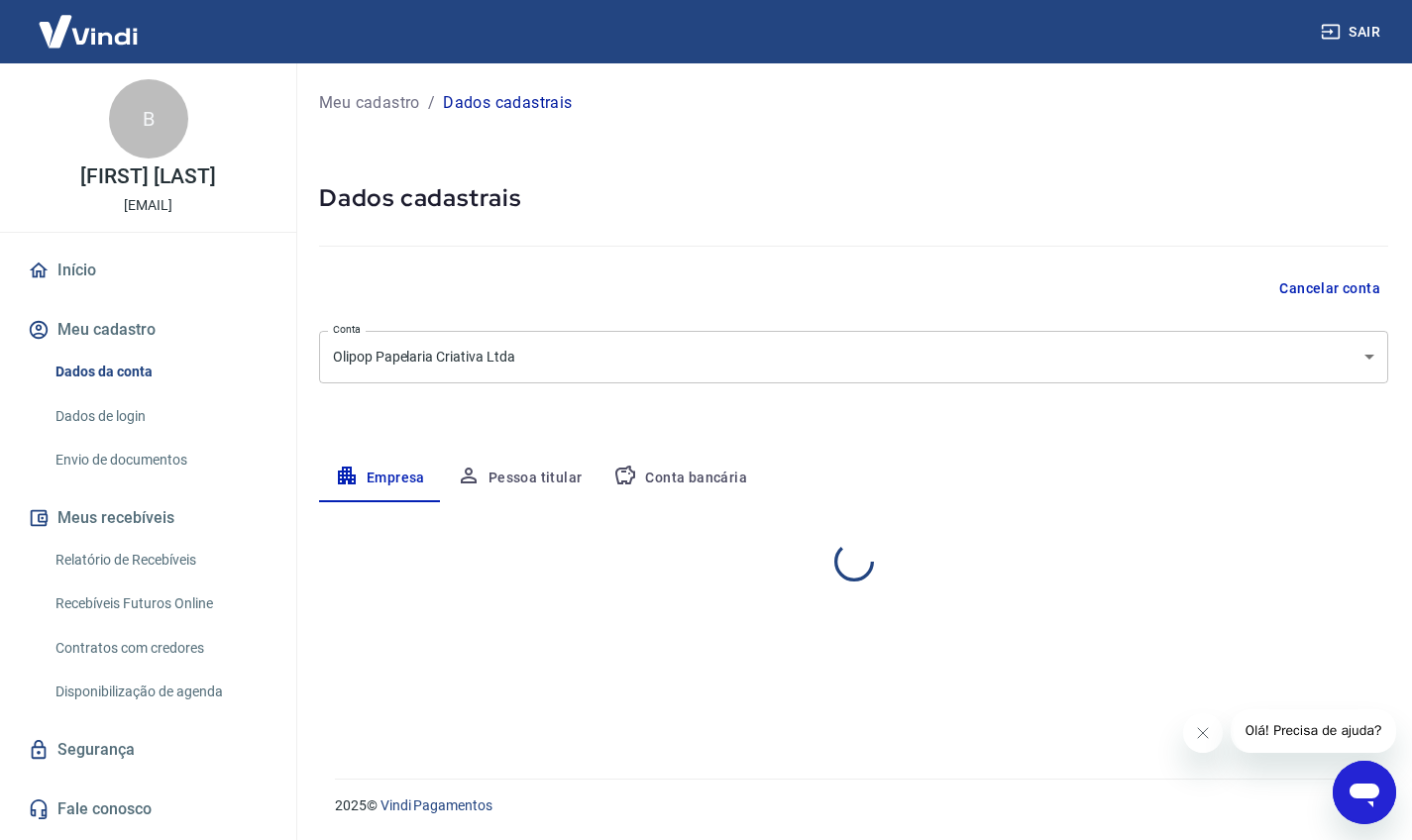 select on "SP" 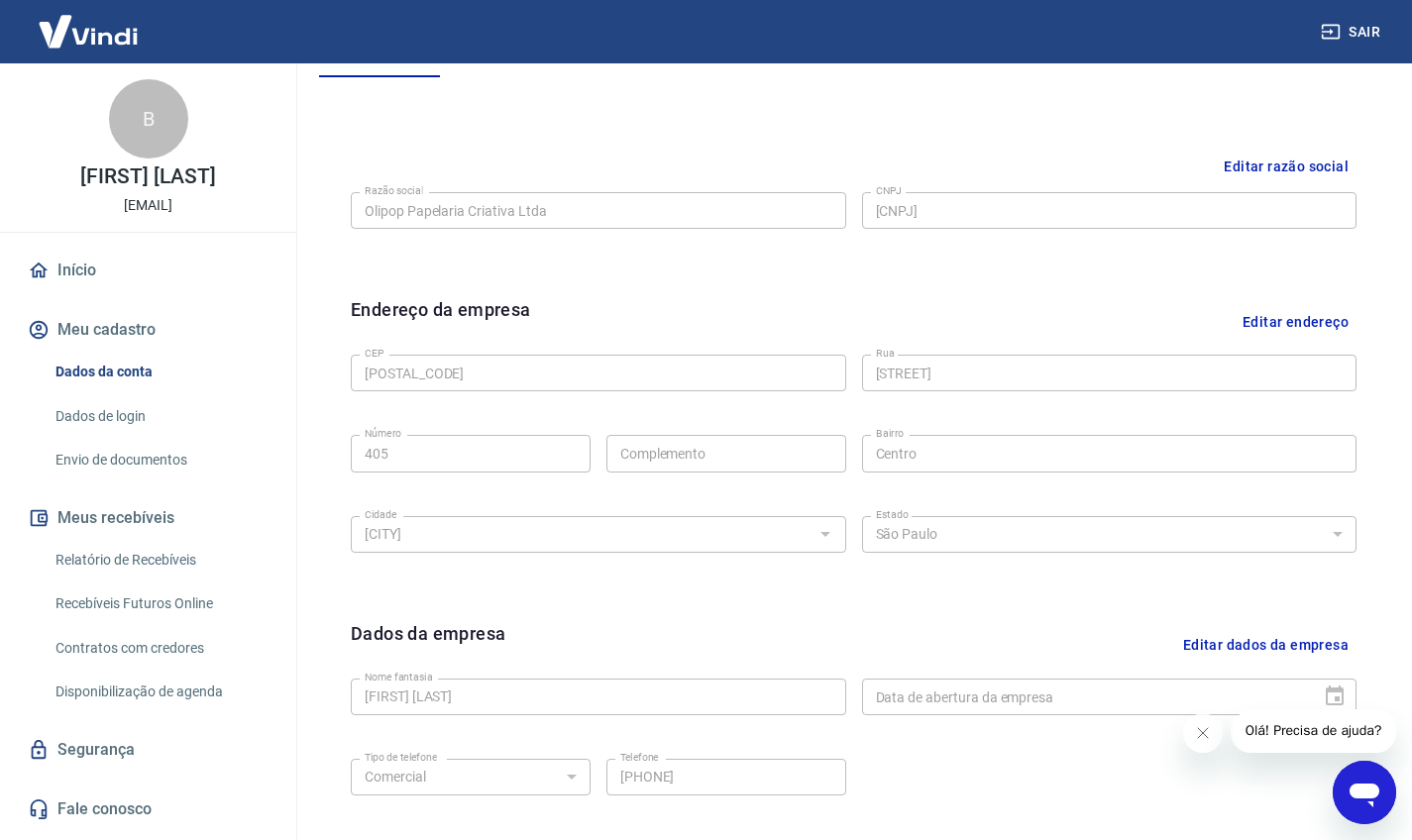 scroll, scrollTop: 430, scrollLeft: 0, axis: vertical 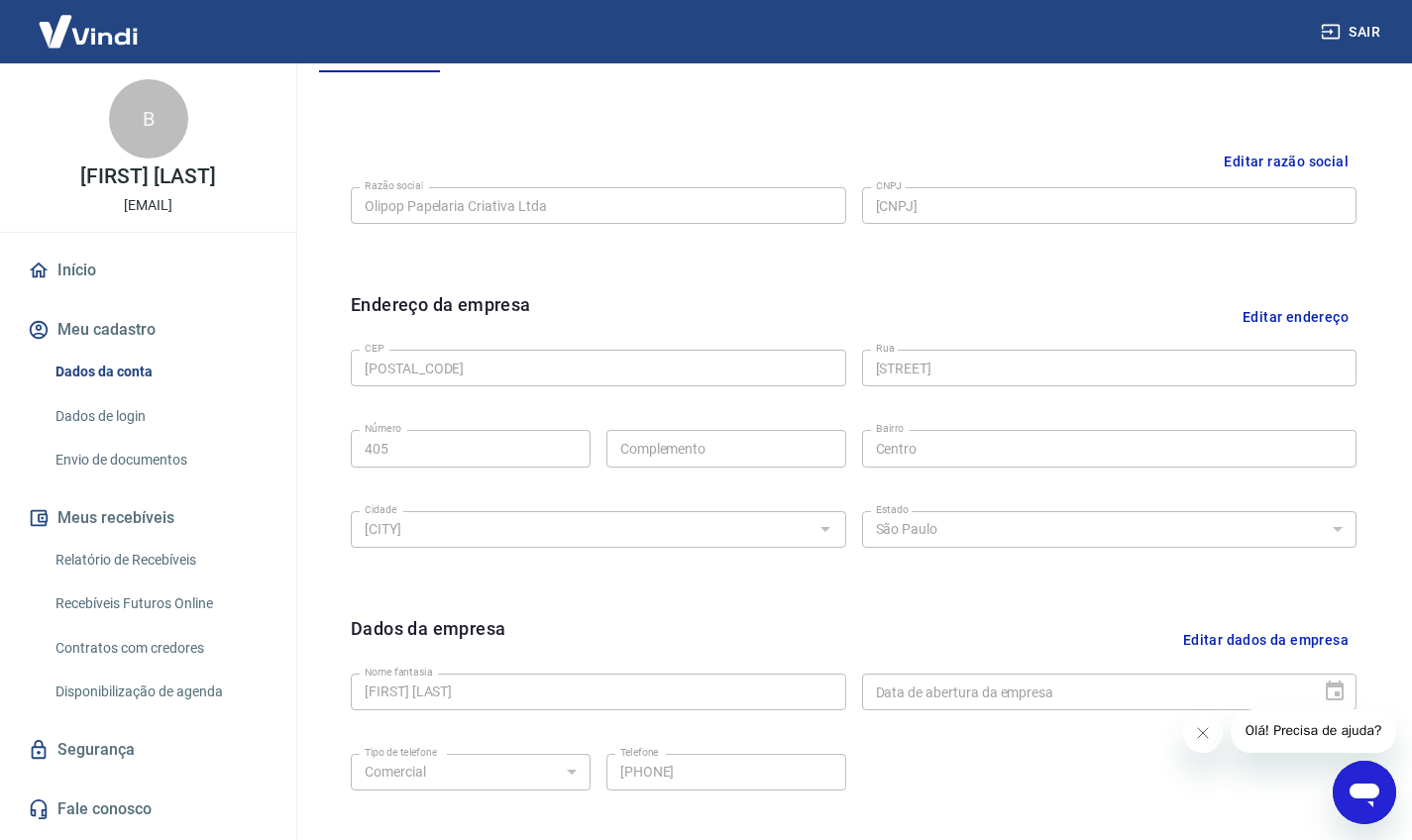 click on "Editar endereço" at bounding box center (1295, 316) 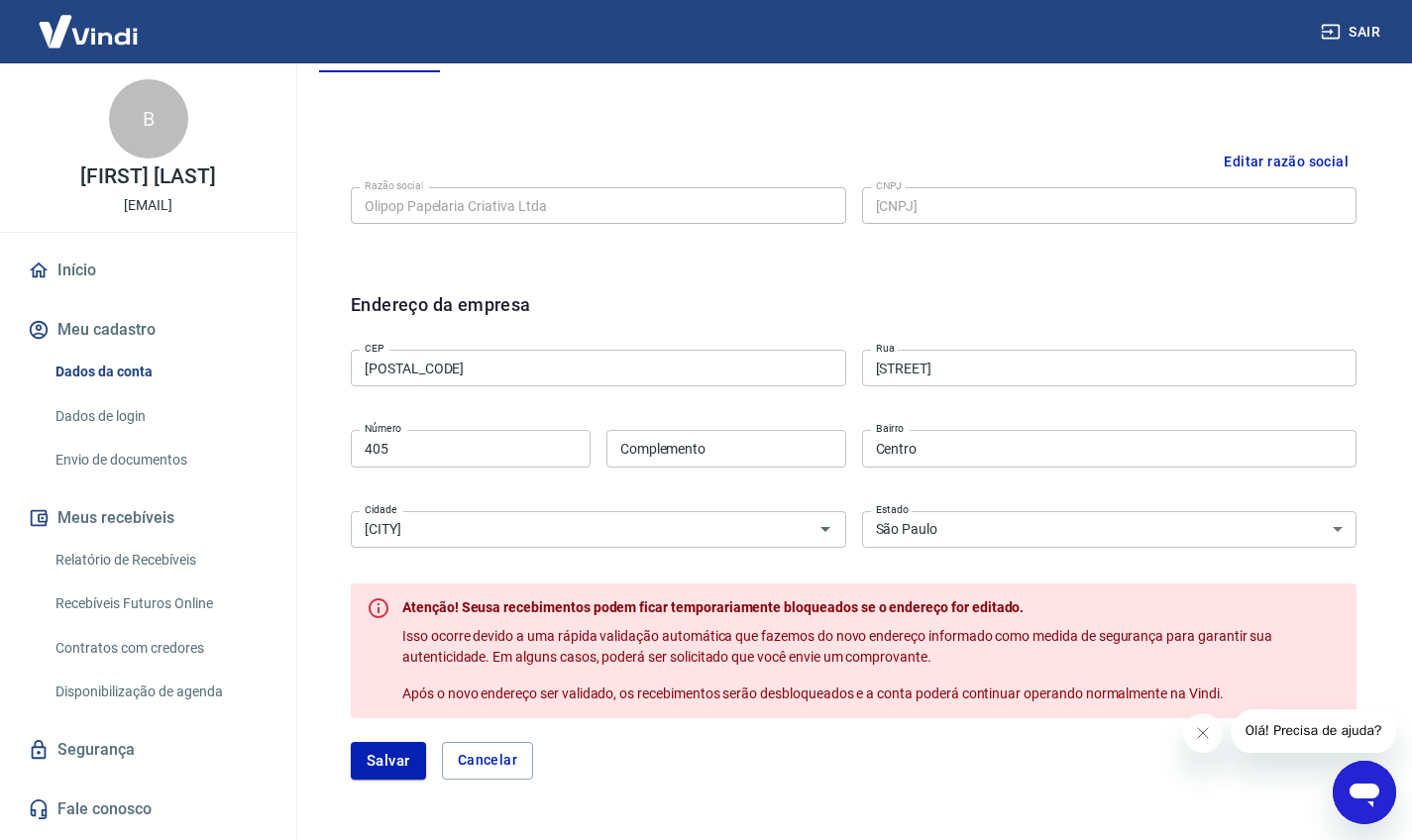 click on "Complemento" at bounding box center [726, 448] 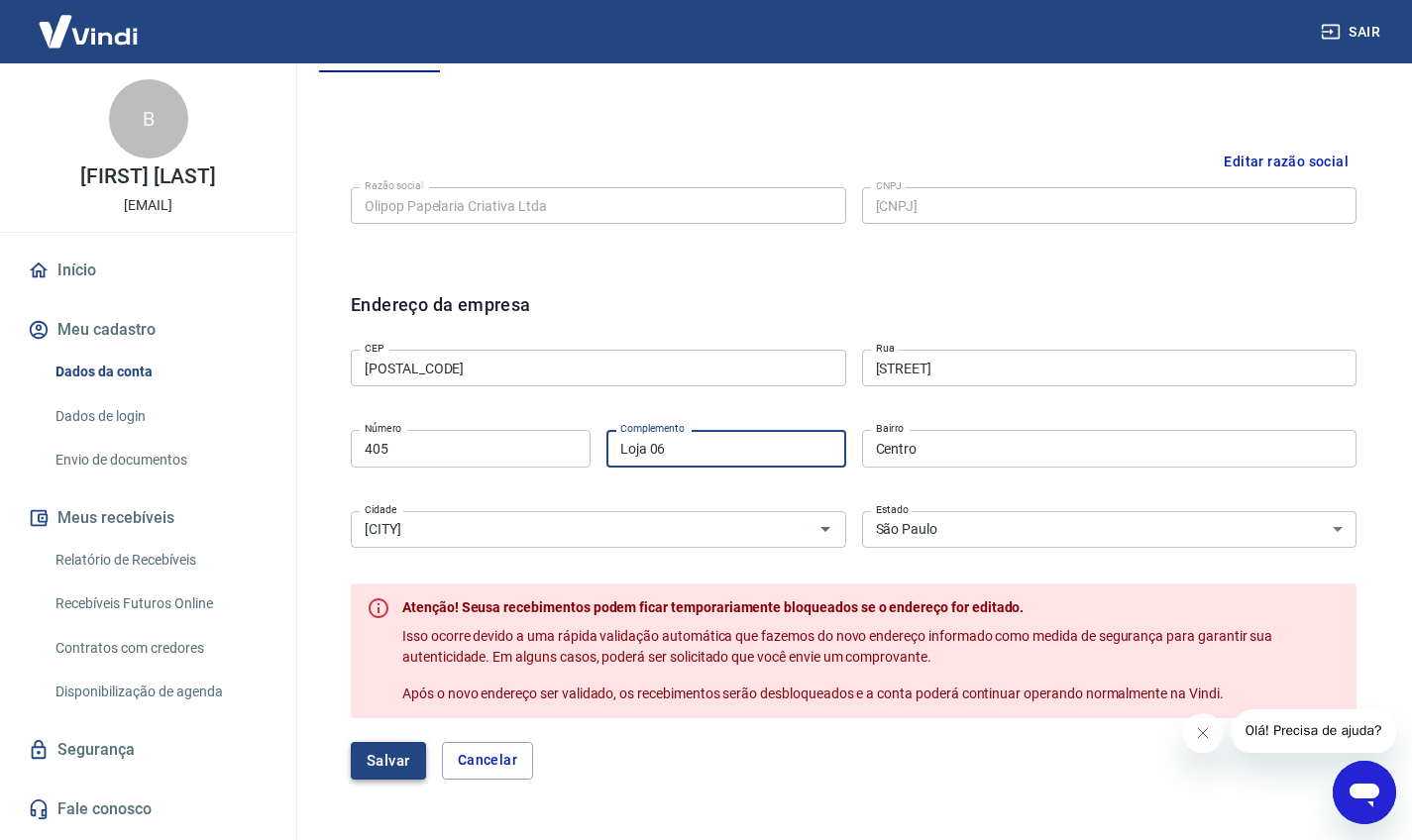 type on "Loja 06" 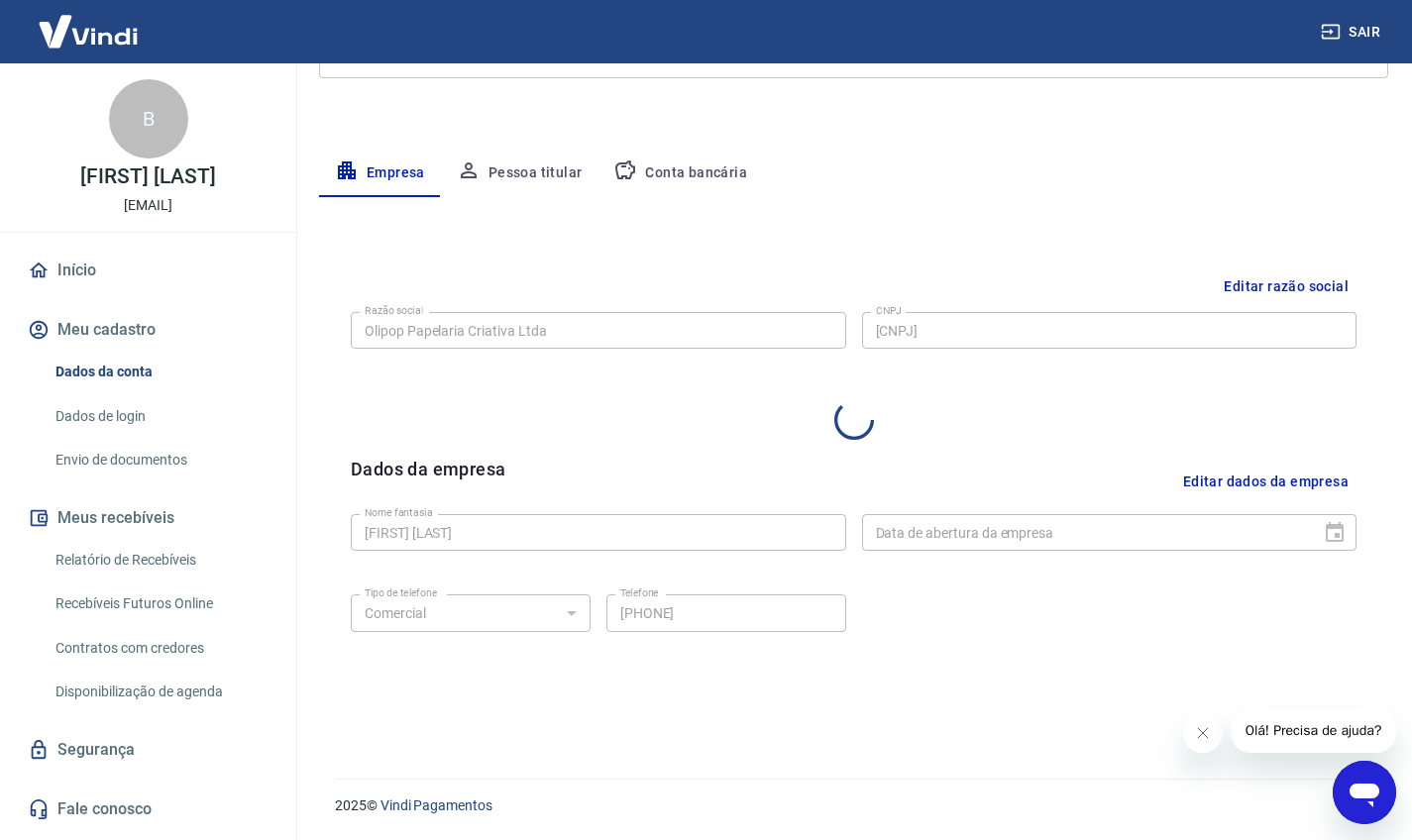 scroll, scrollTop: 304, scrollLeft: 0, axis: vertical 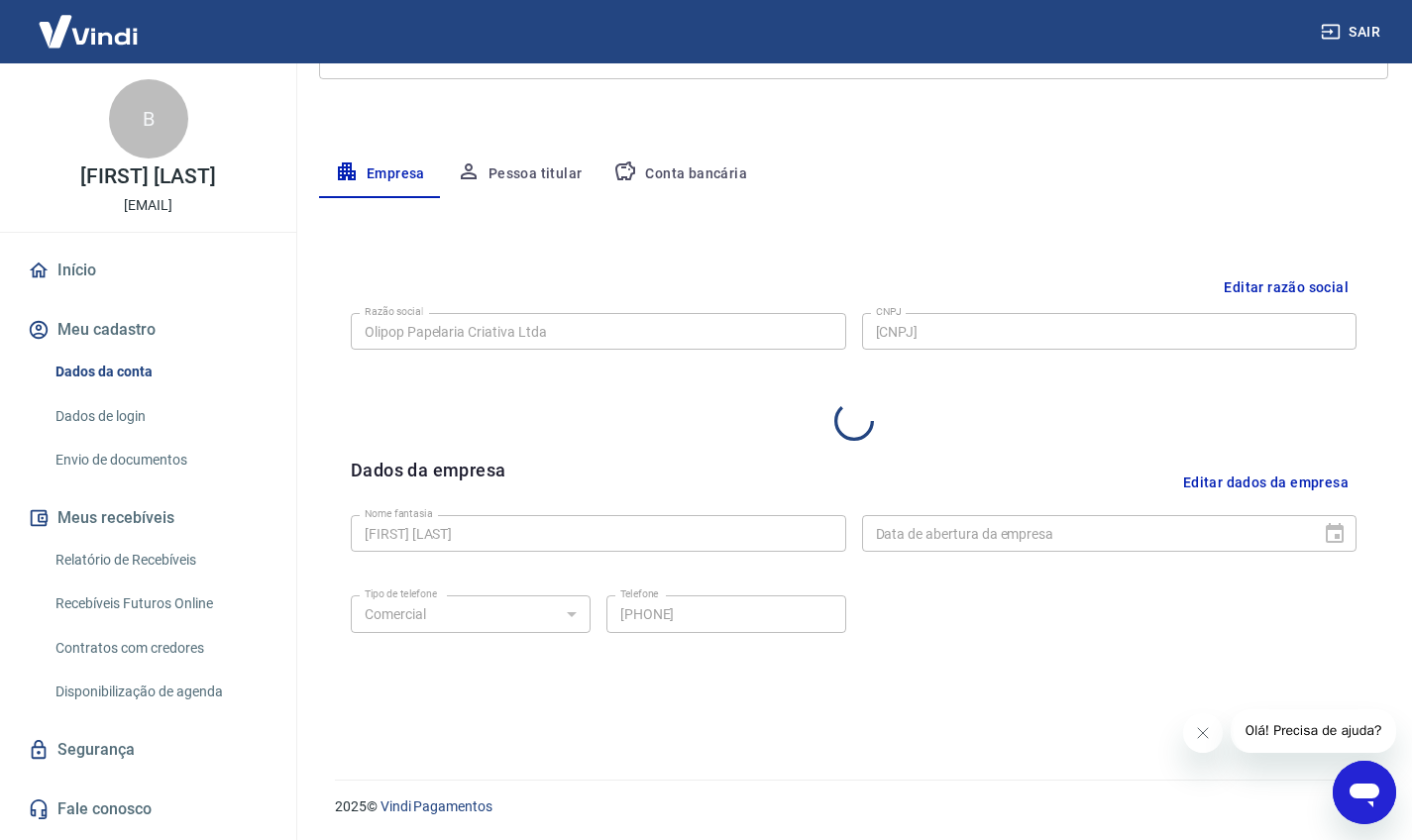 select on "SP" 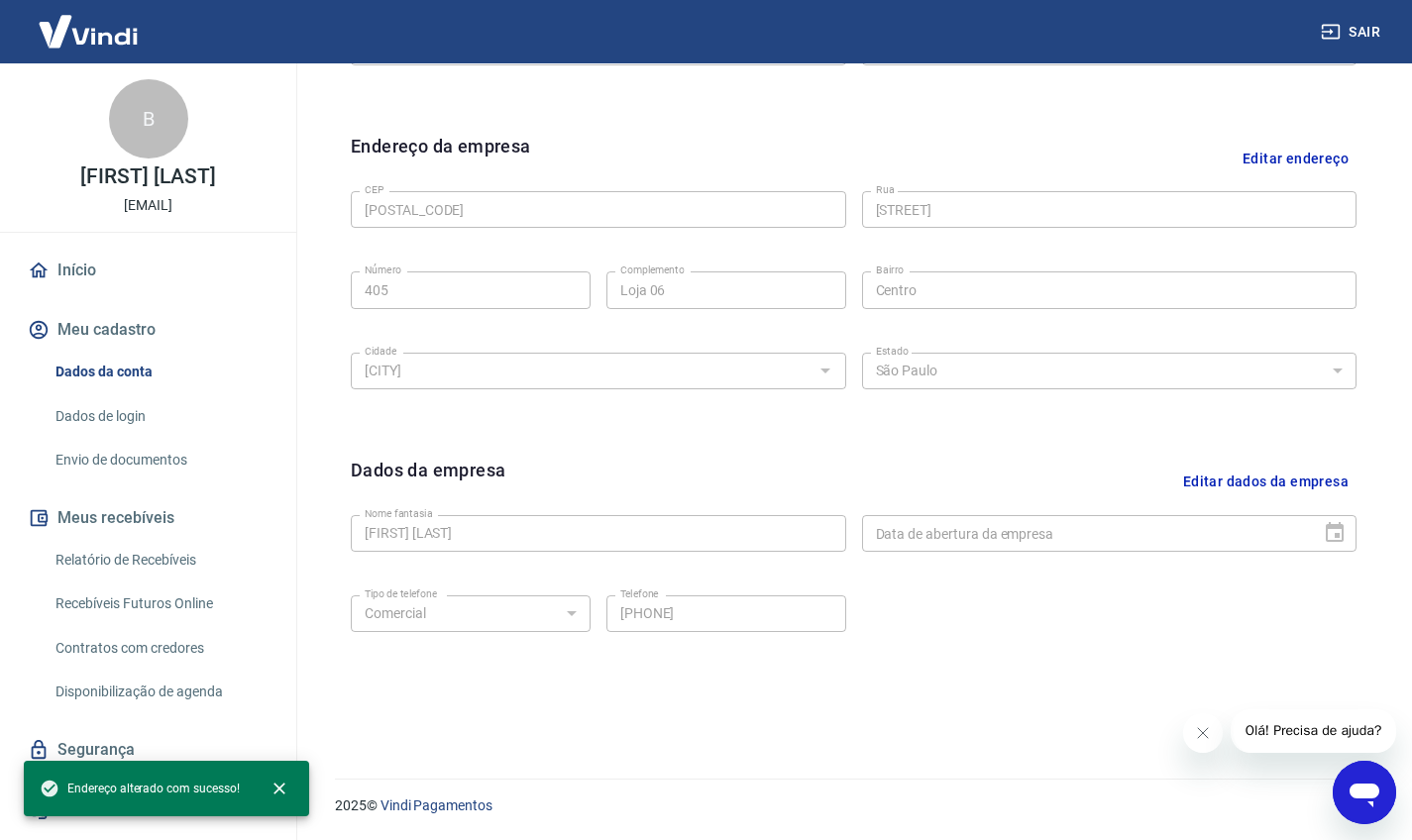 scroll, scrollTop: 587, scrollLeft: 0, axis: vertical 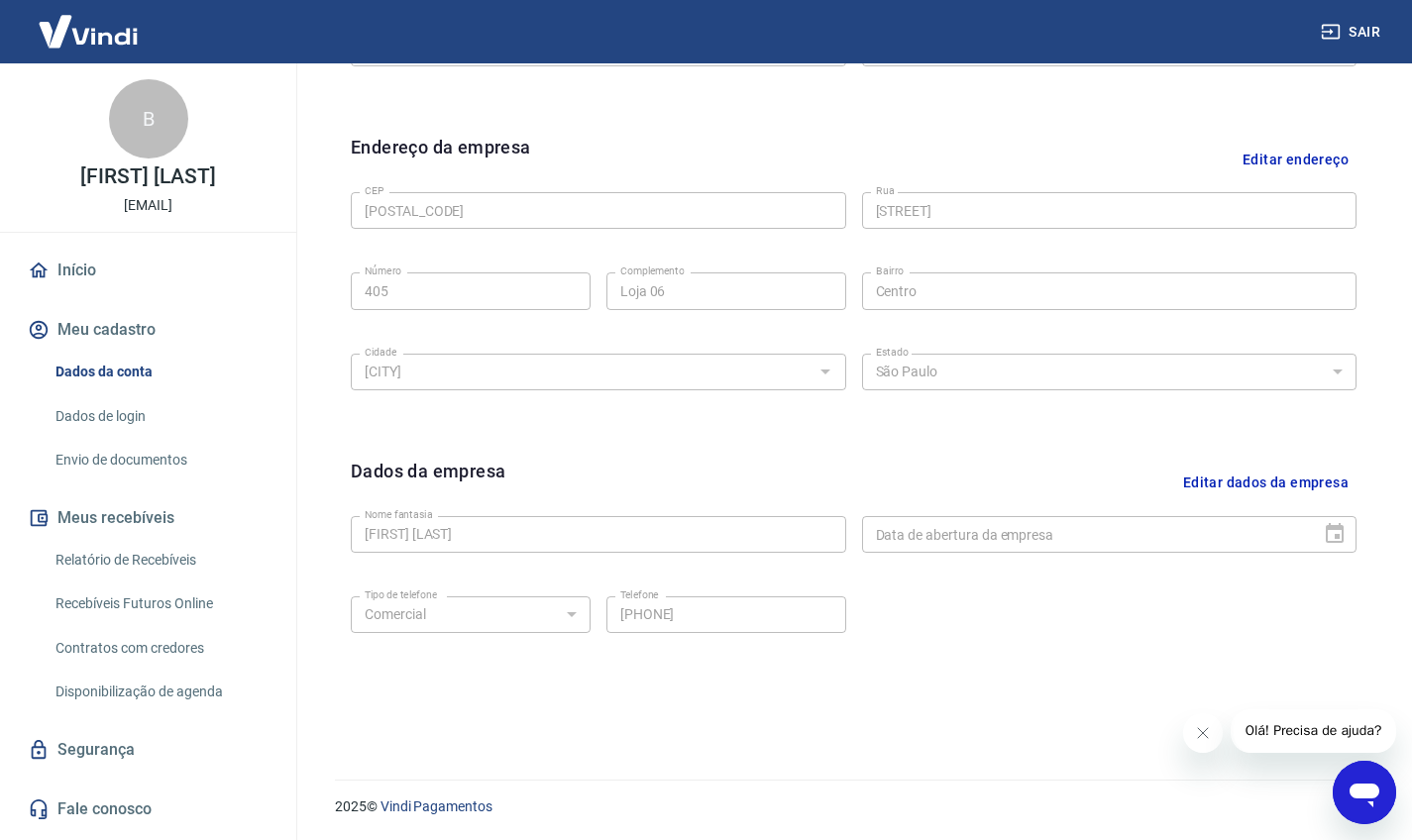 click on "Editar dados da empresa" at bounding box center [1265, 482] 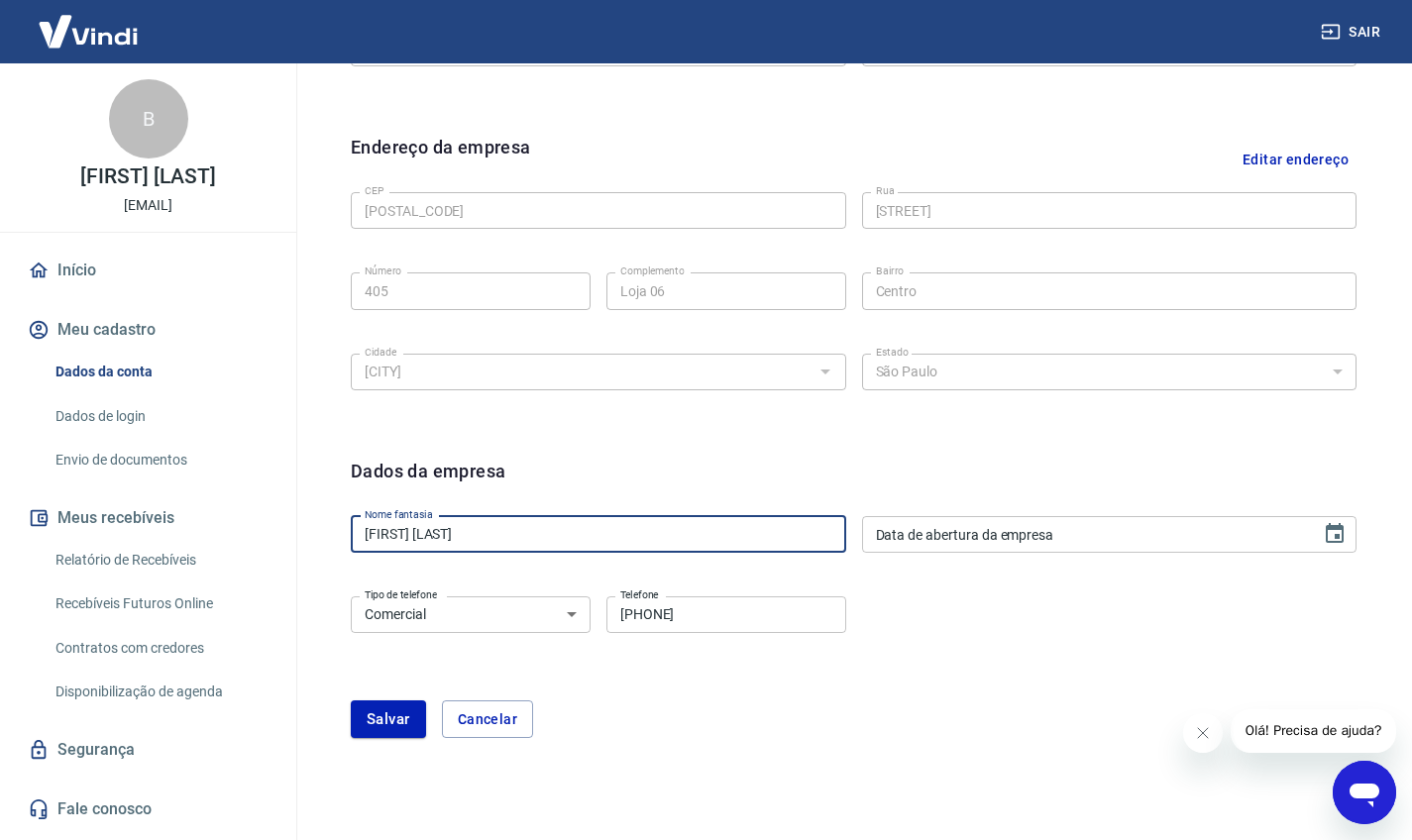 click on "[FIRST] [LAST]" at bounding box center [598, 534] 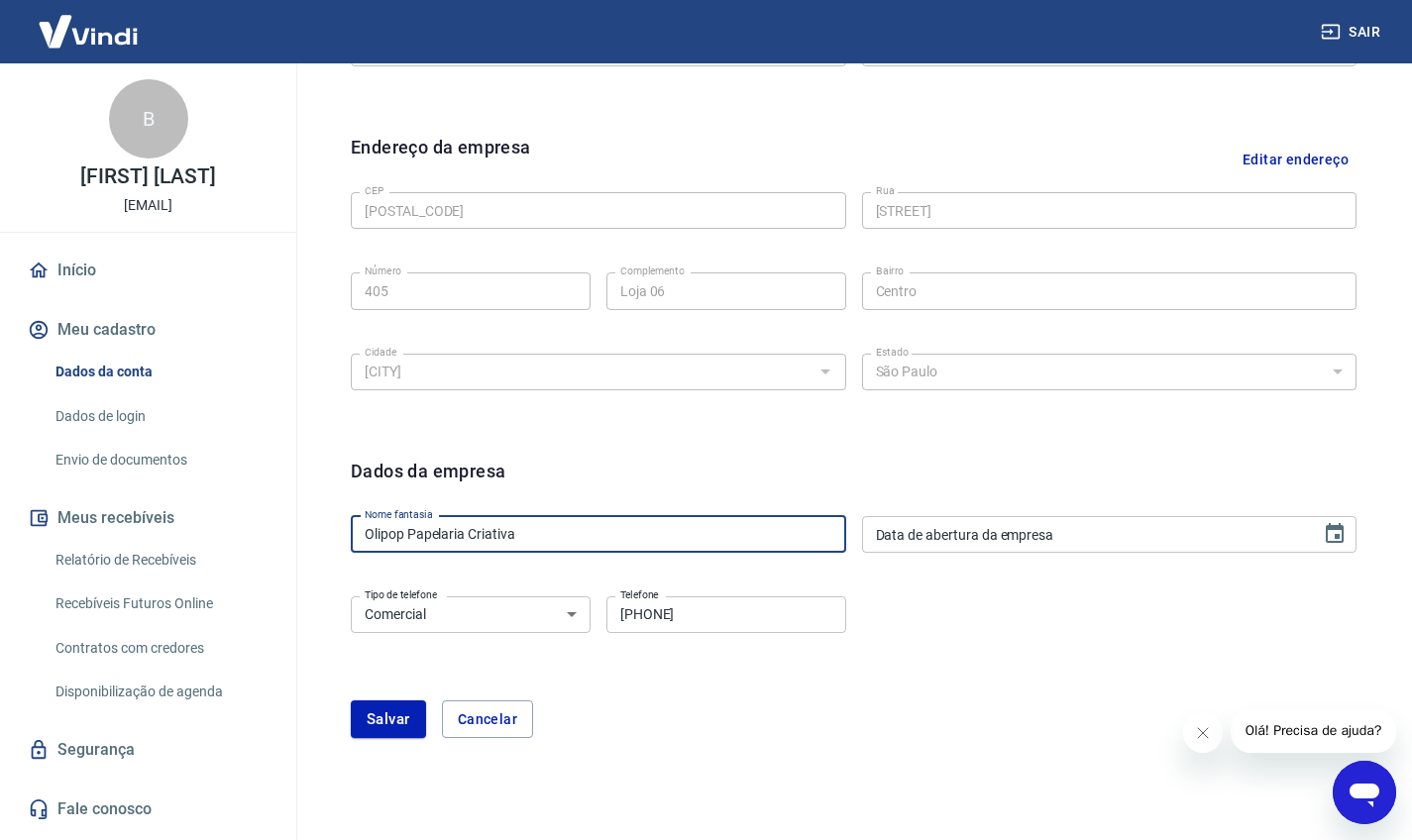 type on "Olipop Papelaria Criativa" 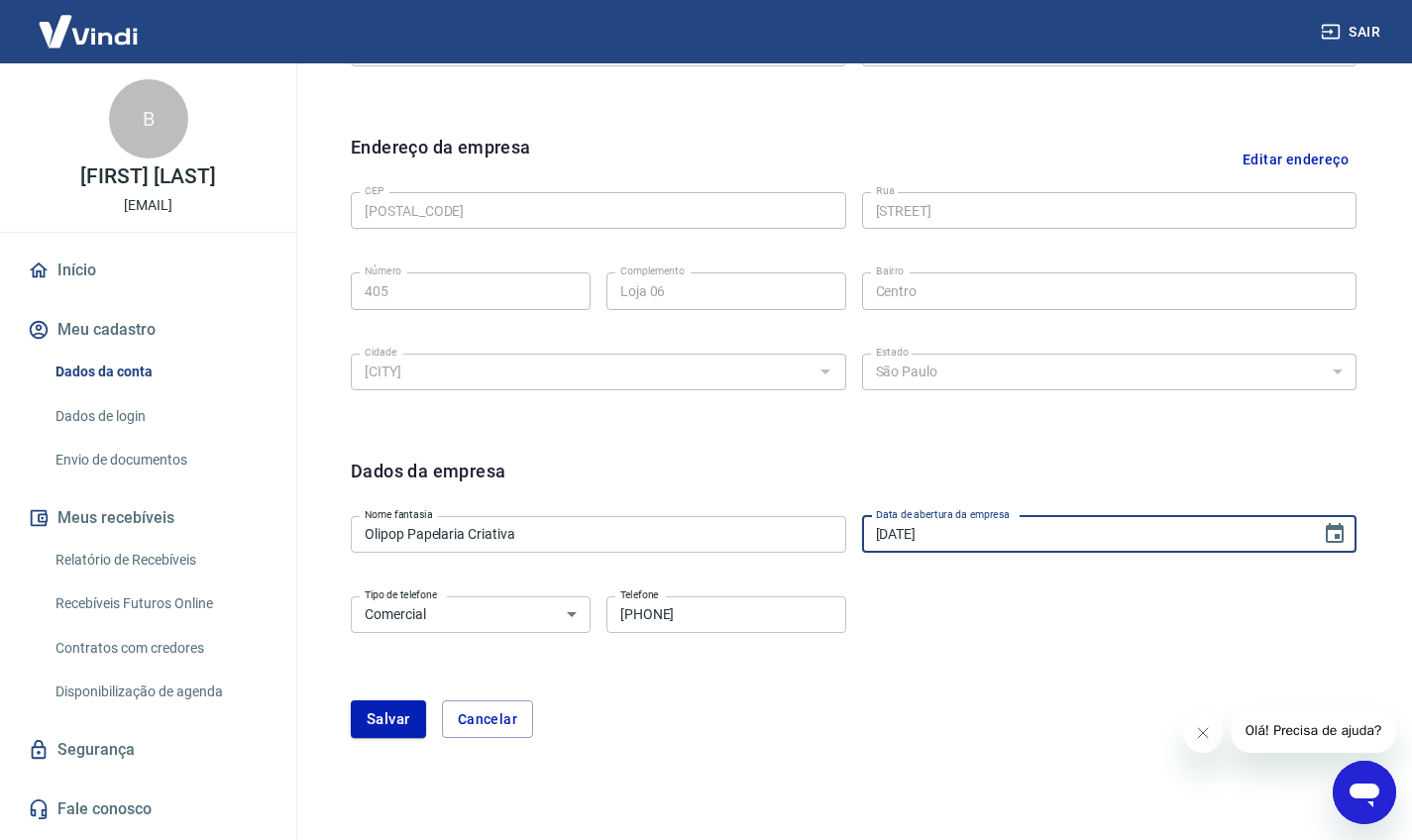 type on "[DATE]" 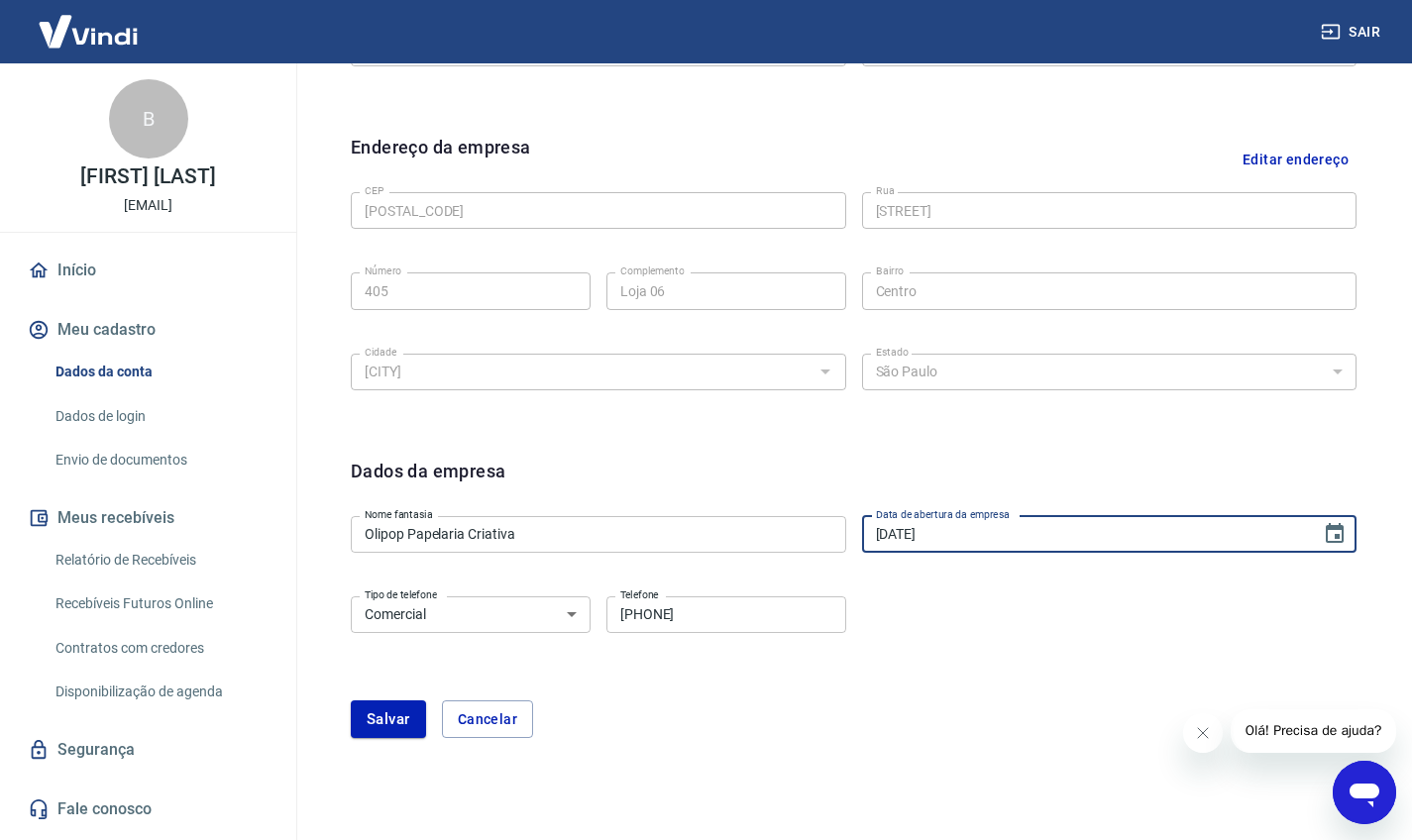 click on "Dados da empresa Nome fantasia [COMPANY_NAME] Nome fantasia Data de abertura da empresa [DATE] Data de abertura da empresa Tipo de telefone Residencial Comercial Tipo de telefone Telefone [PHONE] Telefone Salvar Cancelar" at bounding box center [853, 597] 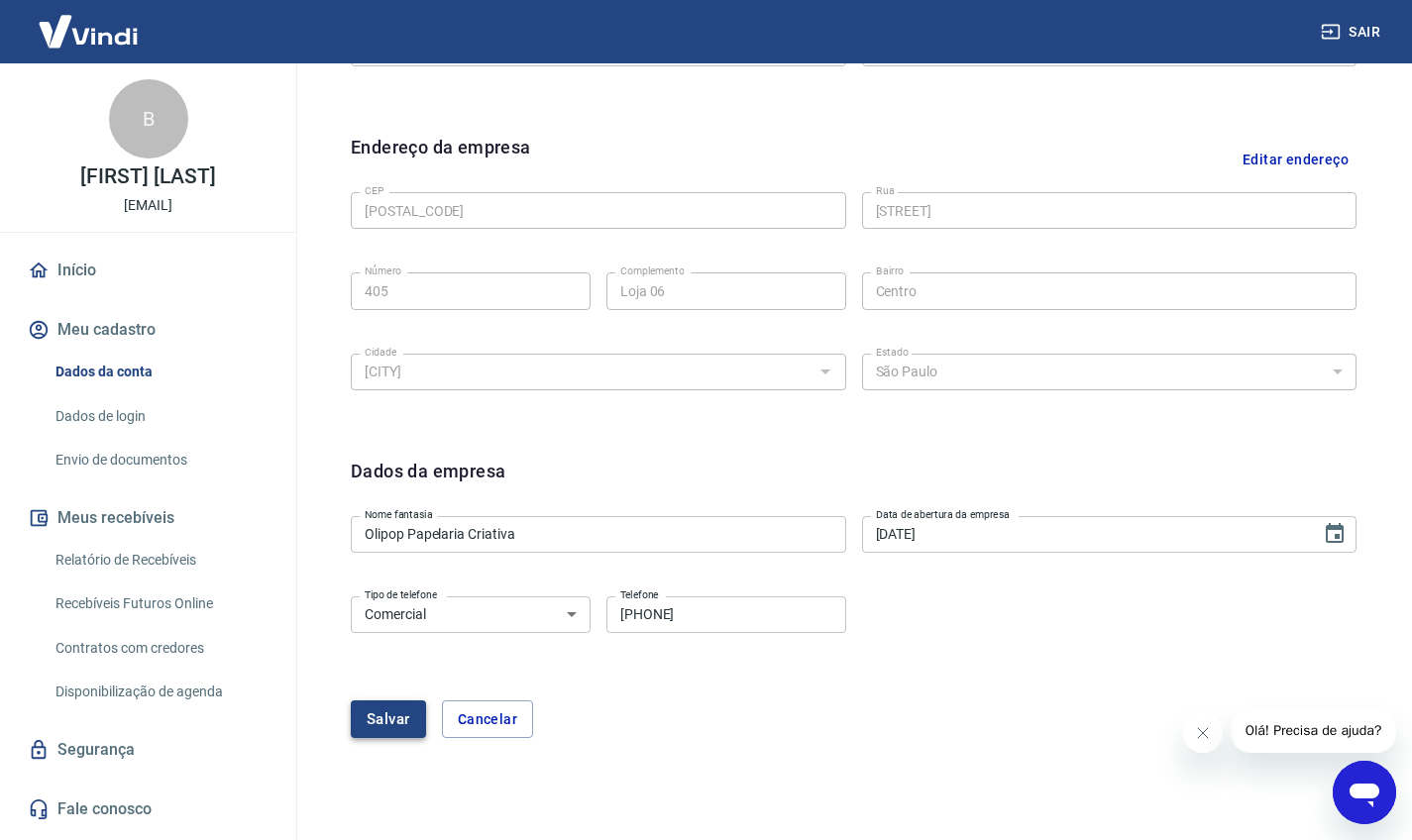 click on "Salvar" at bounding box center [388, 719] 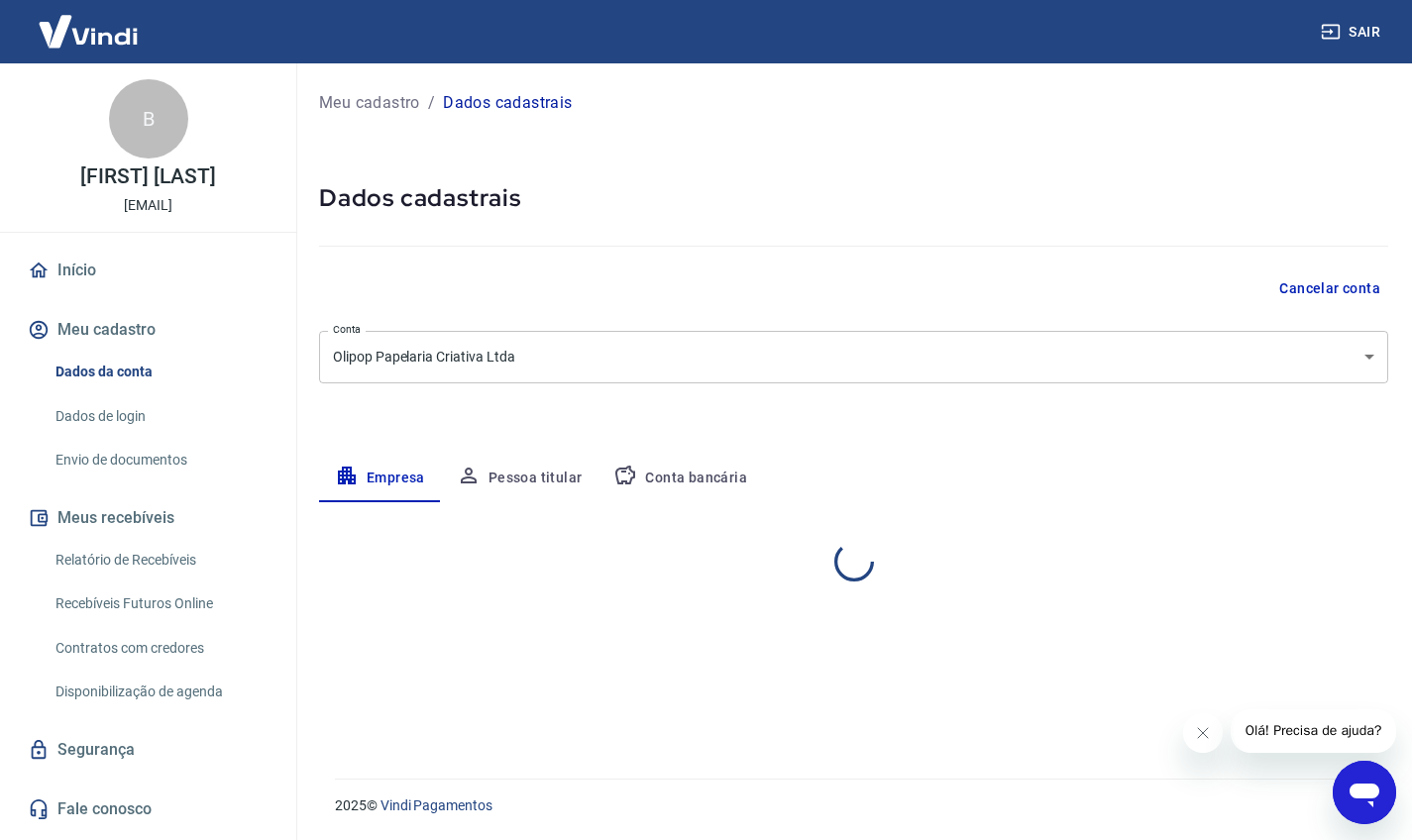 scroll, scrollTop: 0, scrollLeft: 0, axis: both 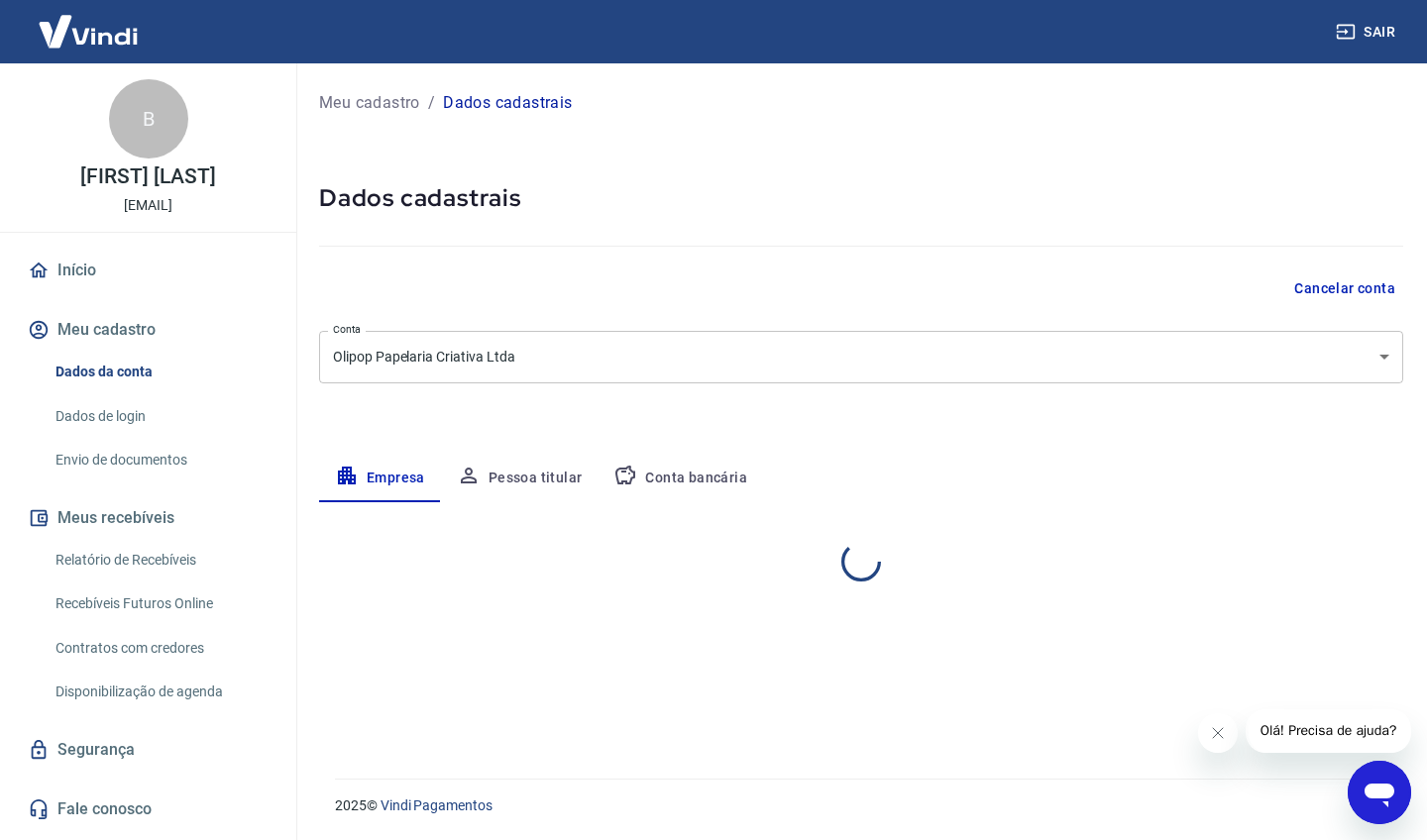 select on "SP" 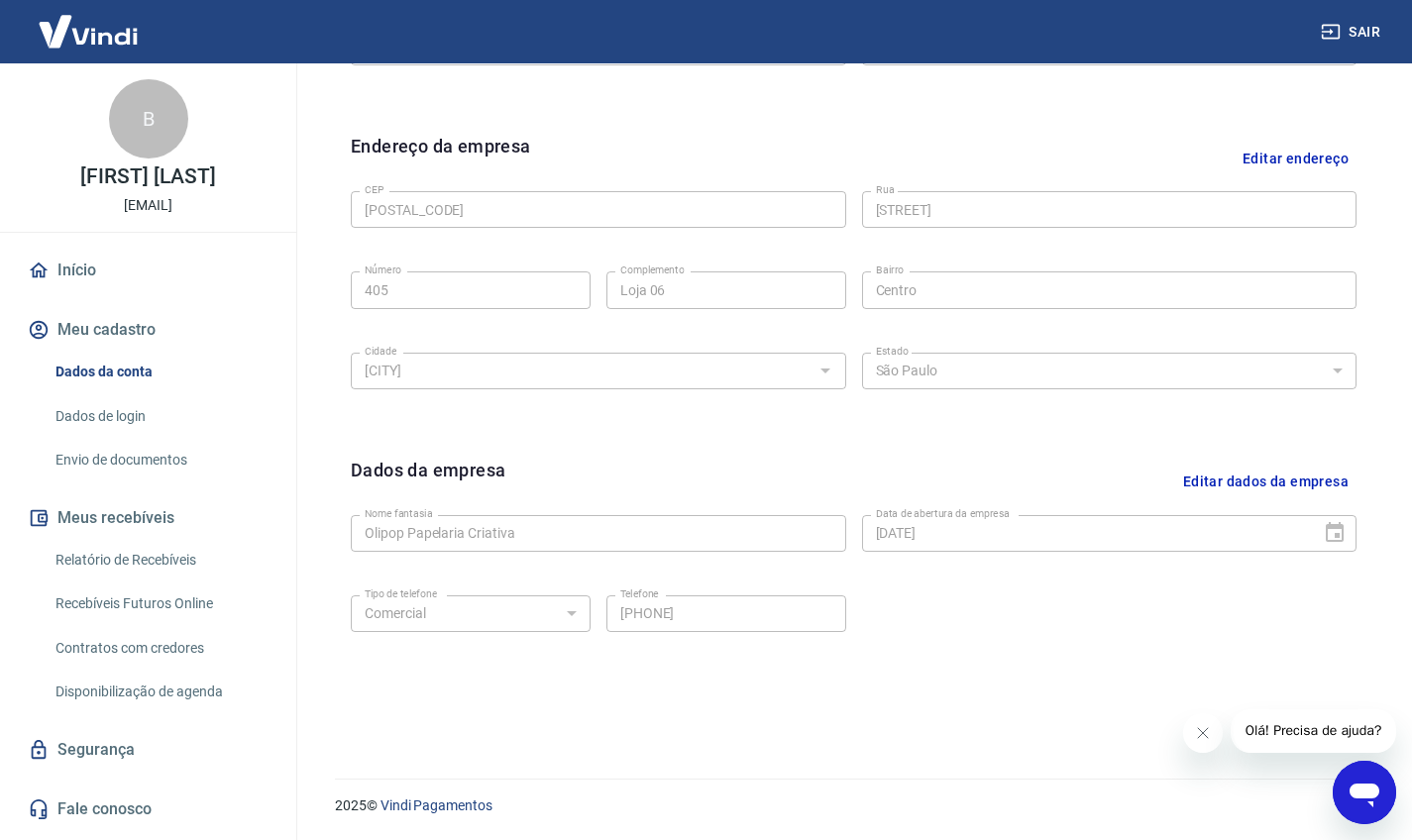 scroll, scrollTop: 587, scrollLeft: 0, axis: vertical 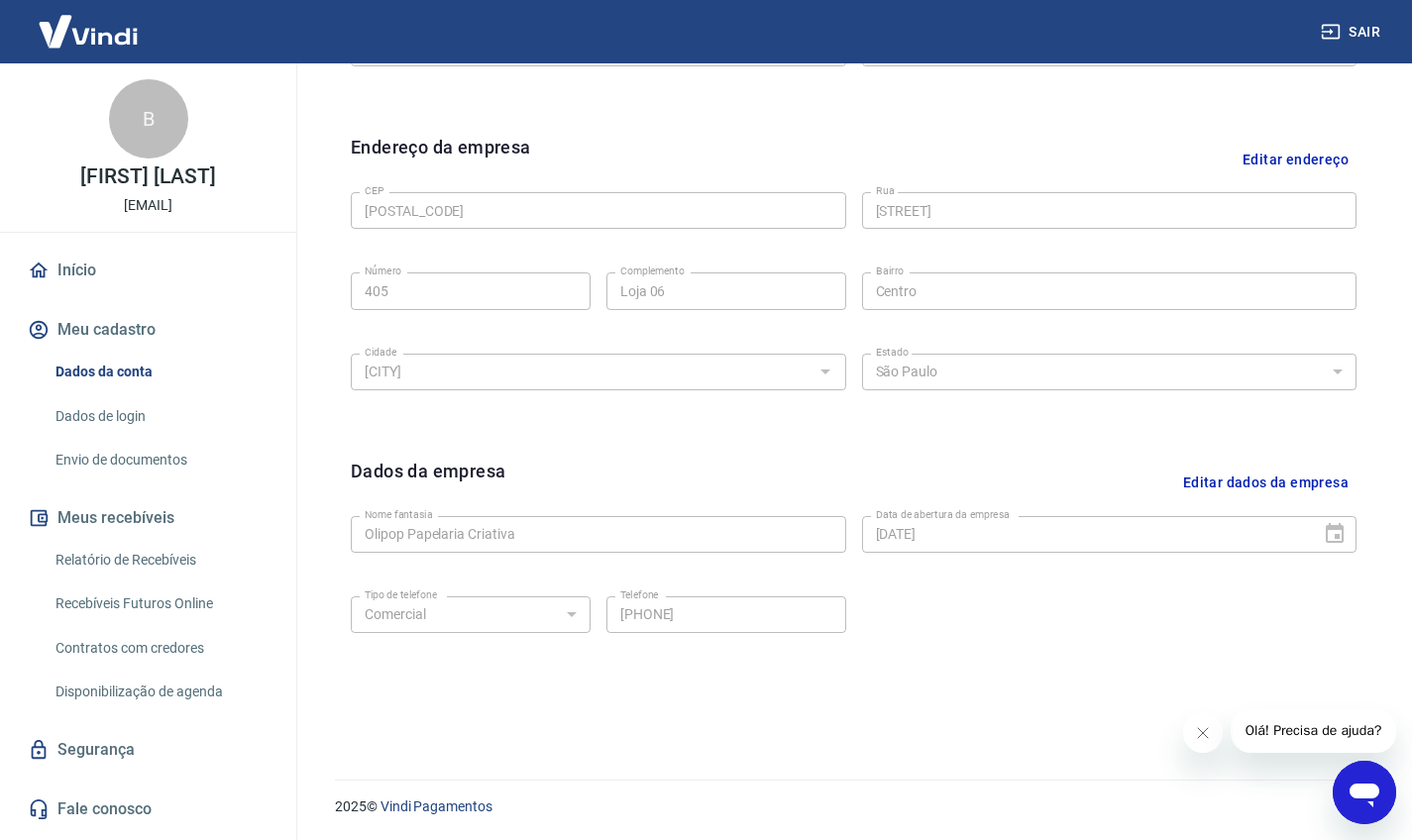 click on "Dados de login" at bounding box center [160, 416] 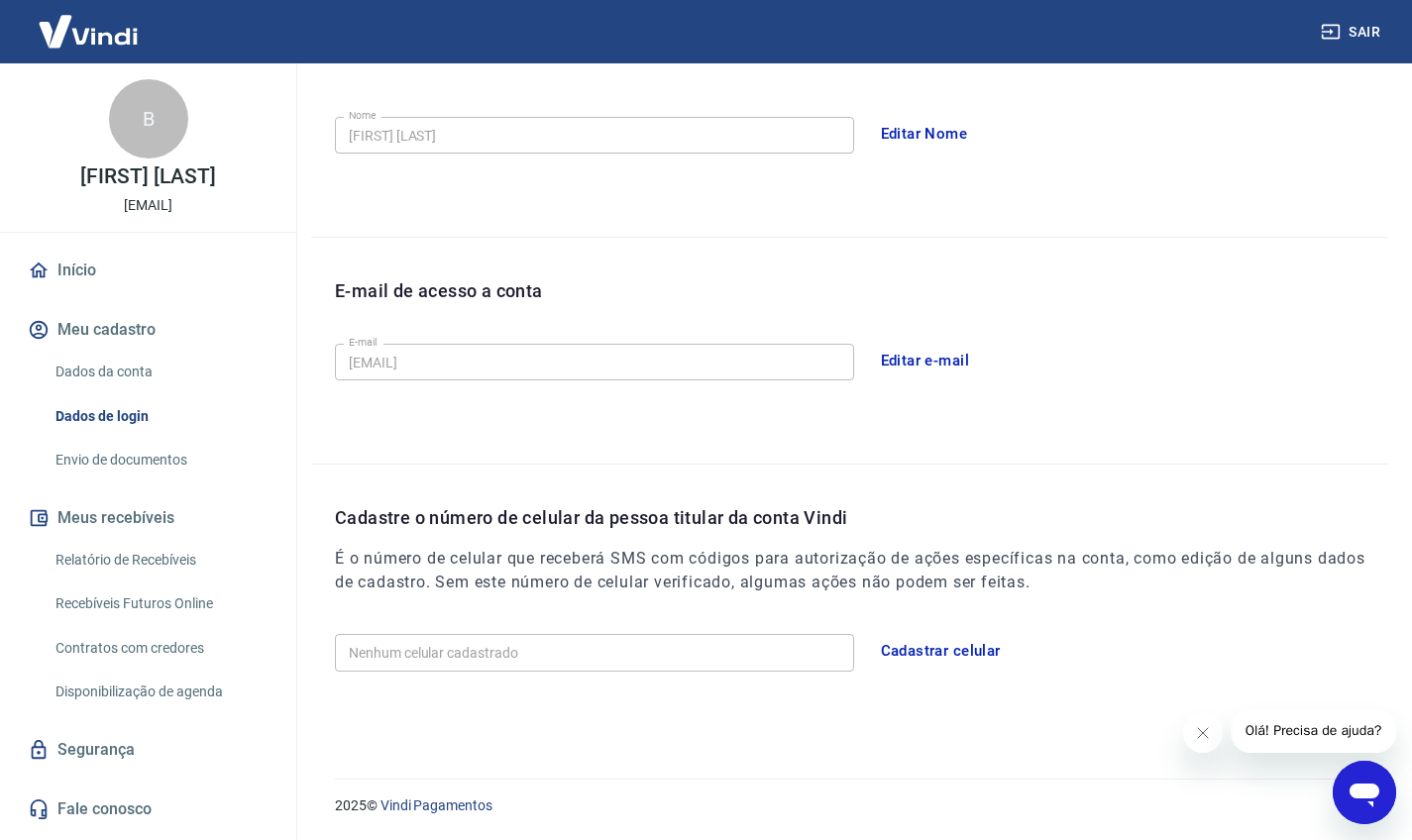 scroll, scrollTop: 361, scrollLeft: 0, axis: vertical 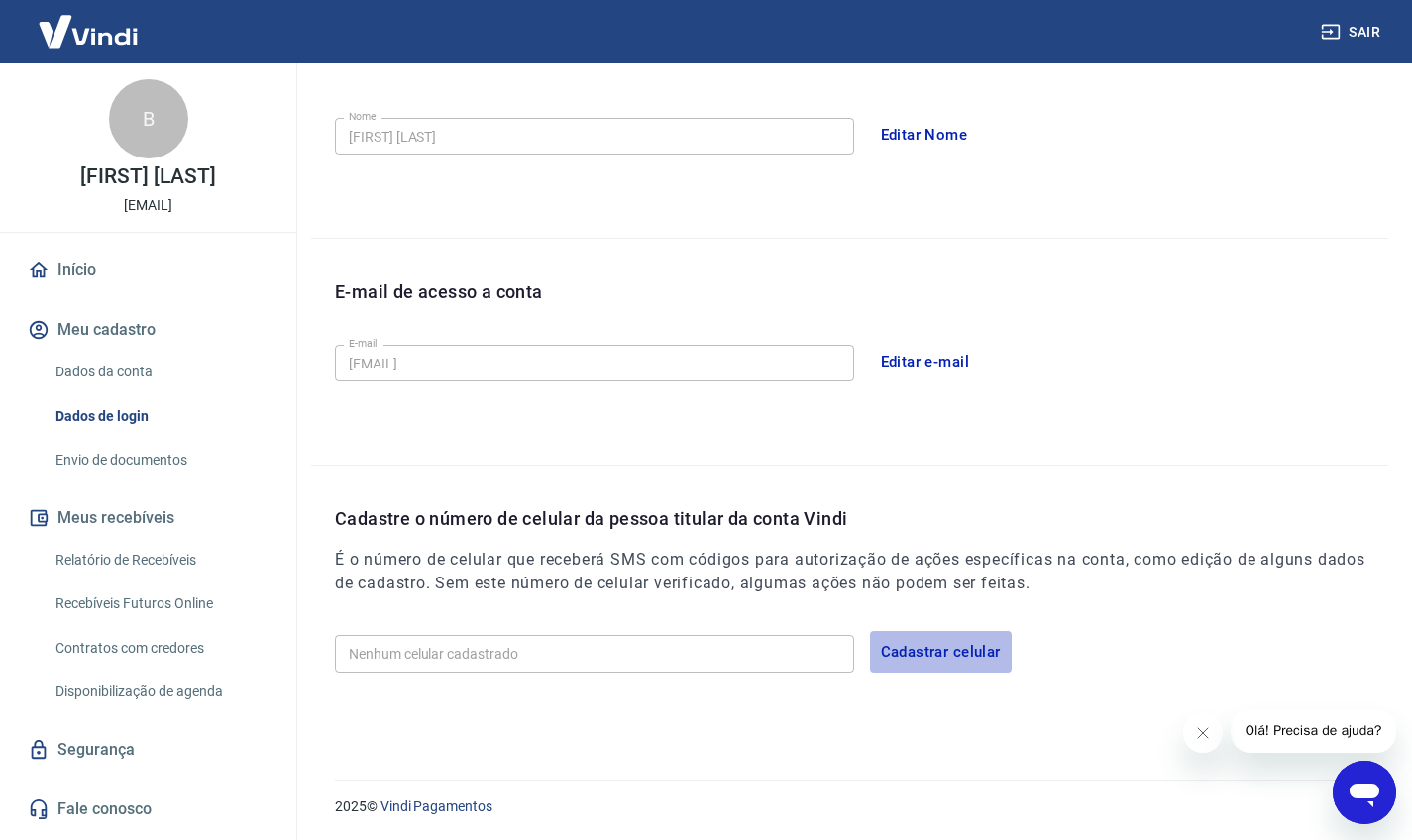 click on "Cadastrar celular" at bounding box center (940, 652) 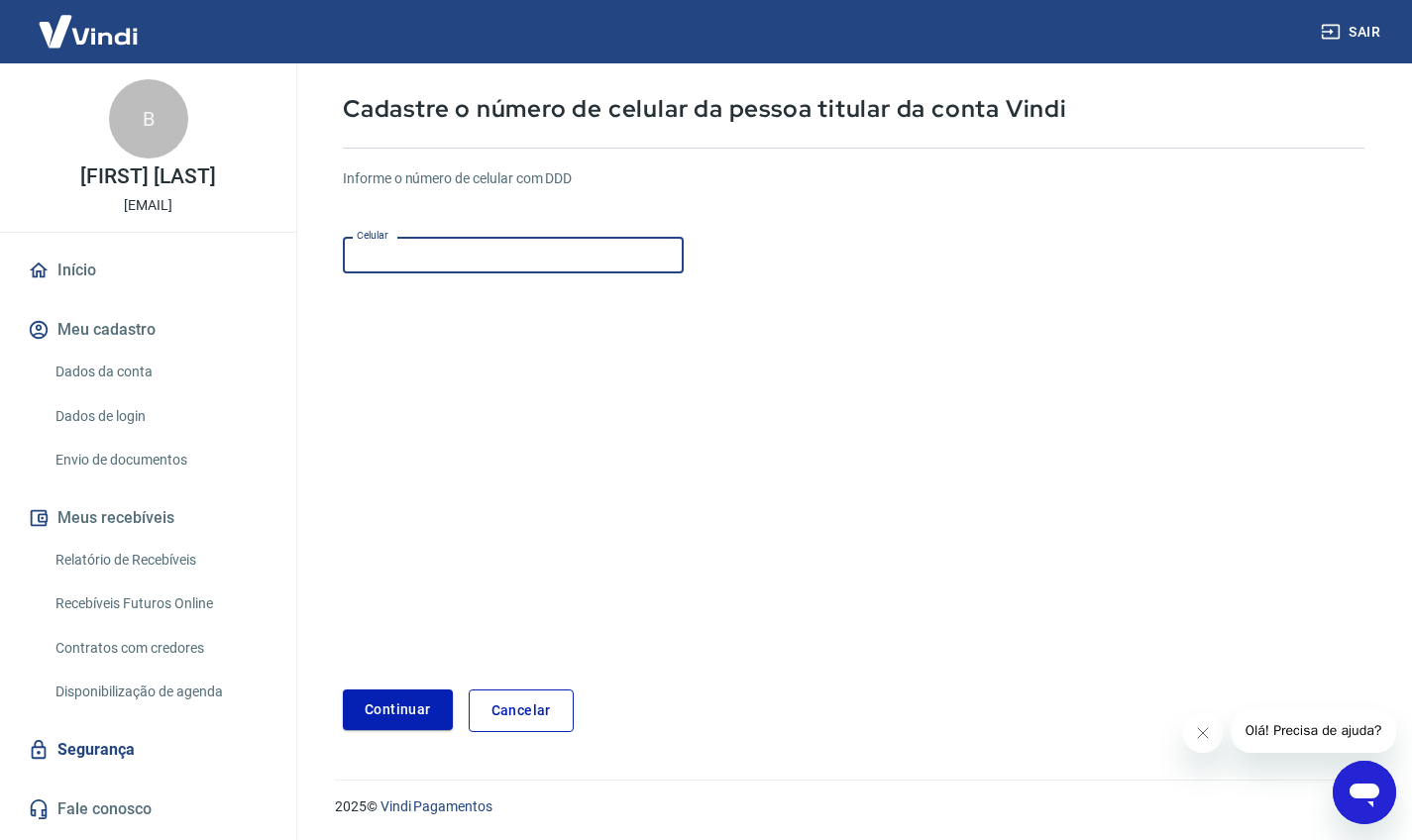 click on "Celular" at bounding box center [513, 255] 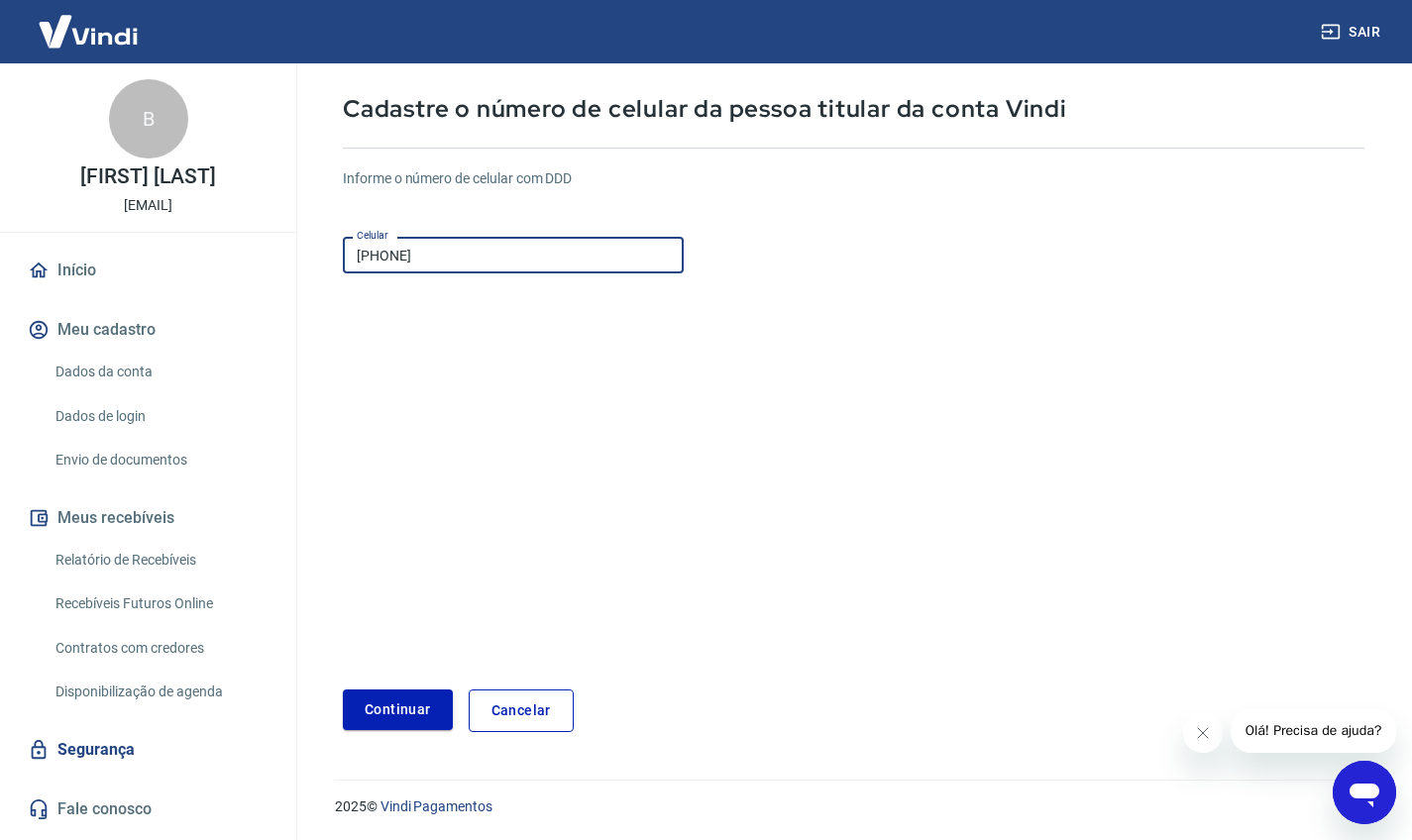 type on "[PHONE]" 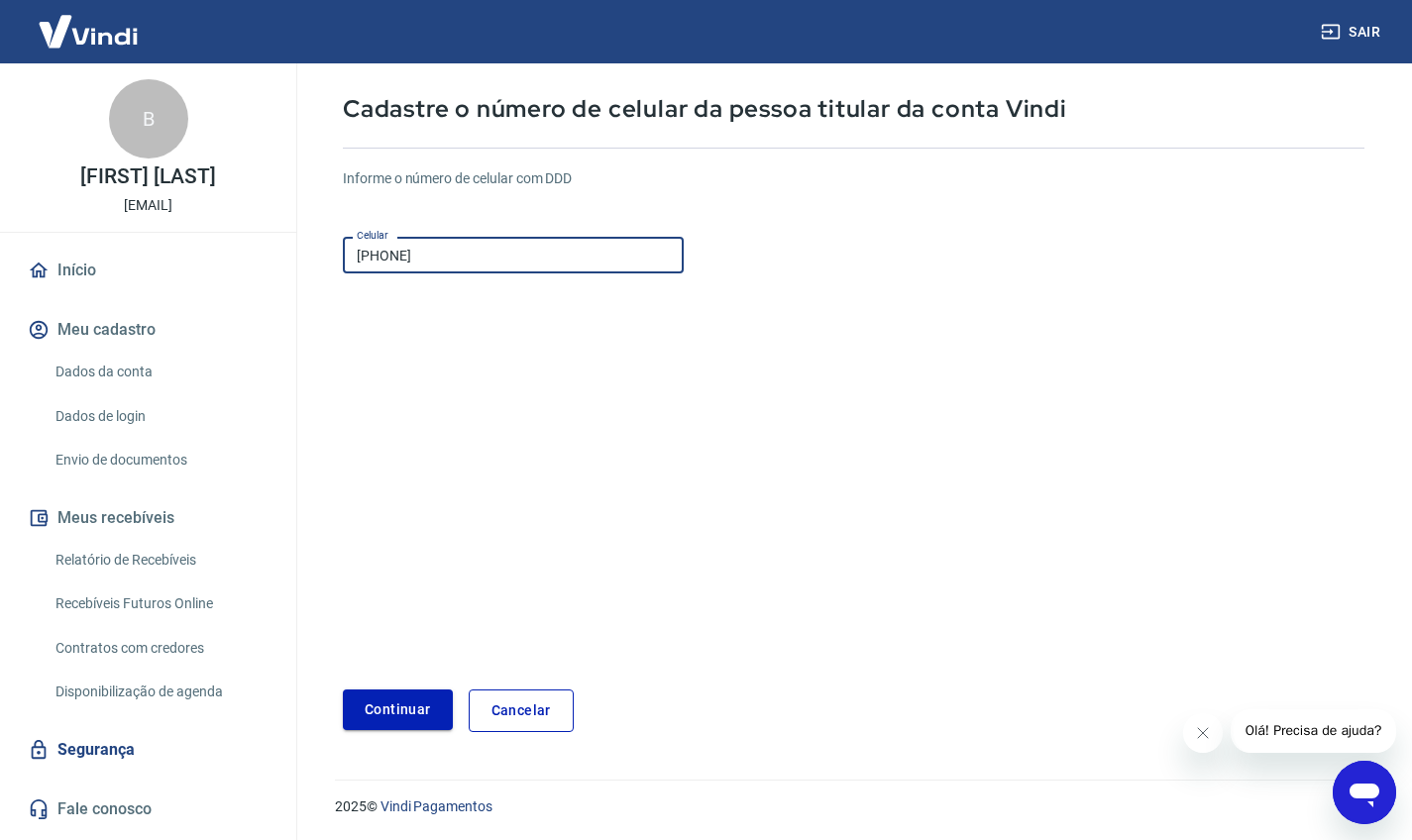 click on "Continuar" at bounding box center [397, 709] 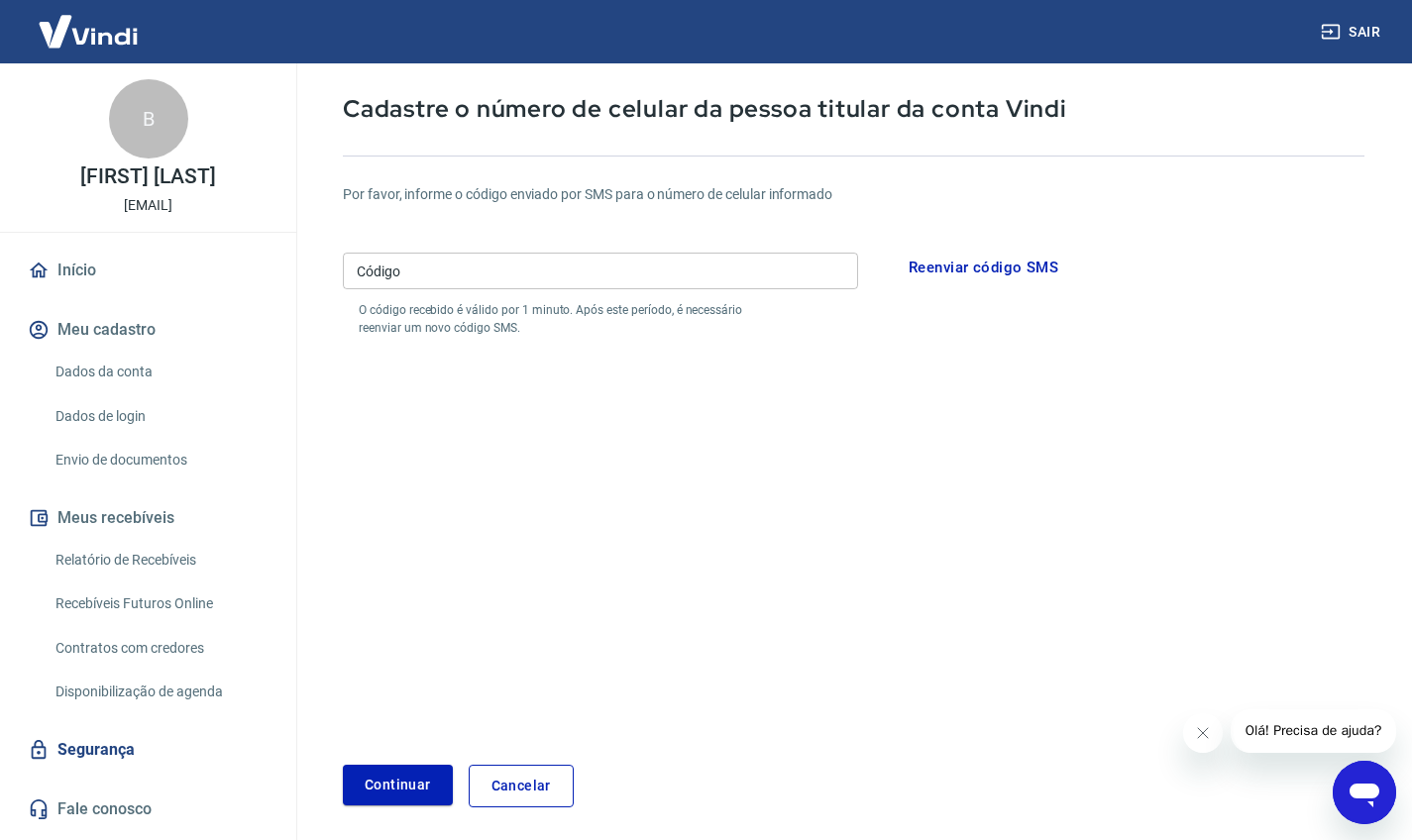 click on "Código" at bounding box center [600, 270] 